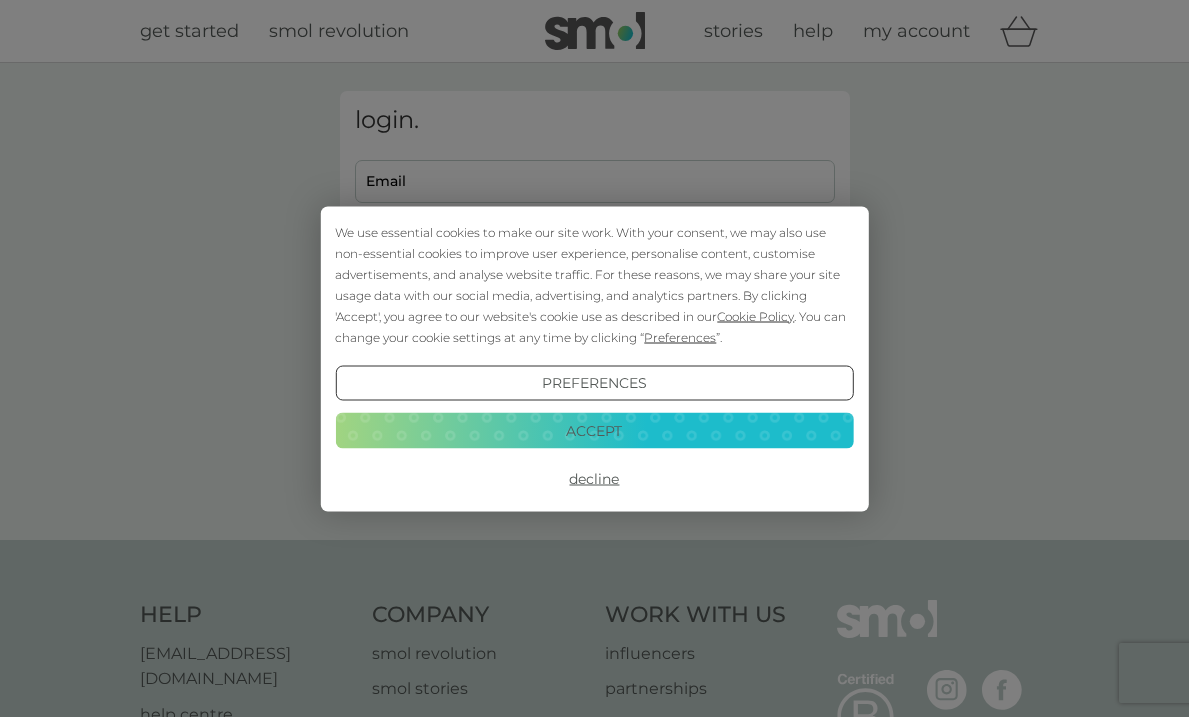 scroll, scrollTop: 0, scrollLeft: 0, axis: both 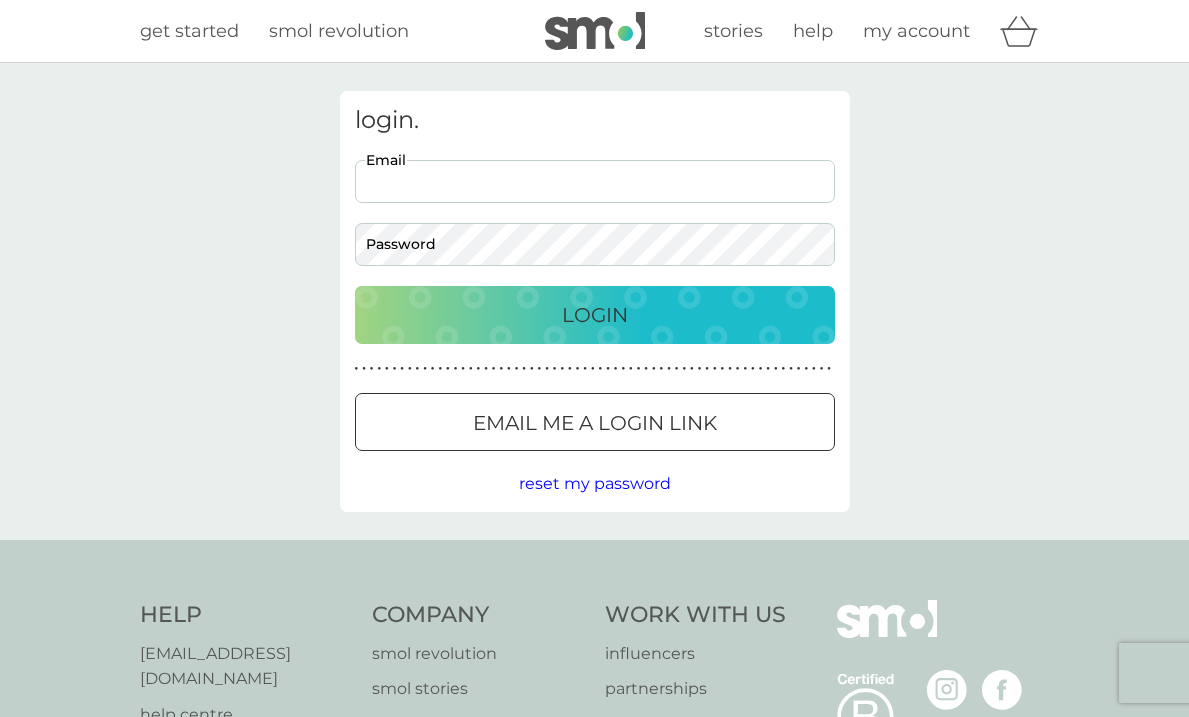 click on "Email" at bounding box center [595, 181] 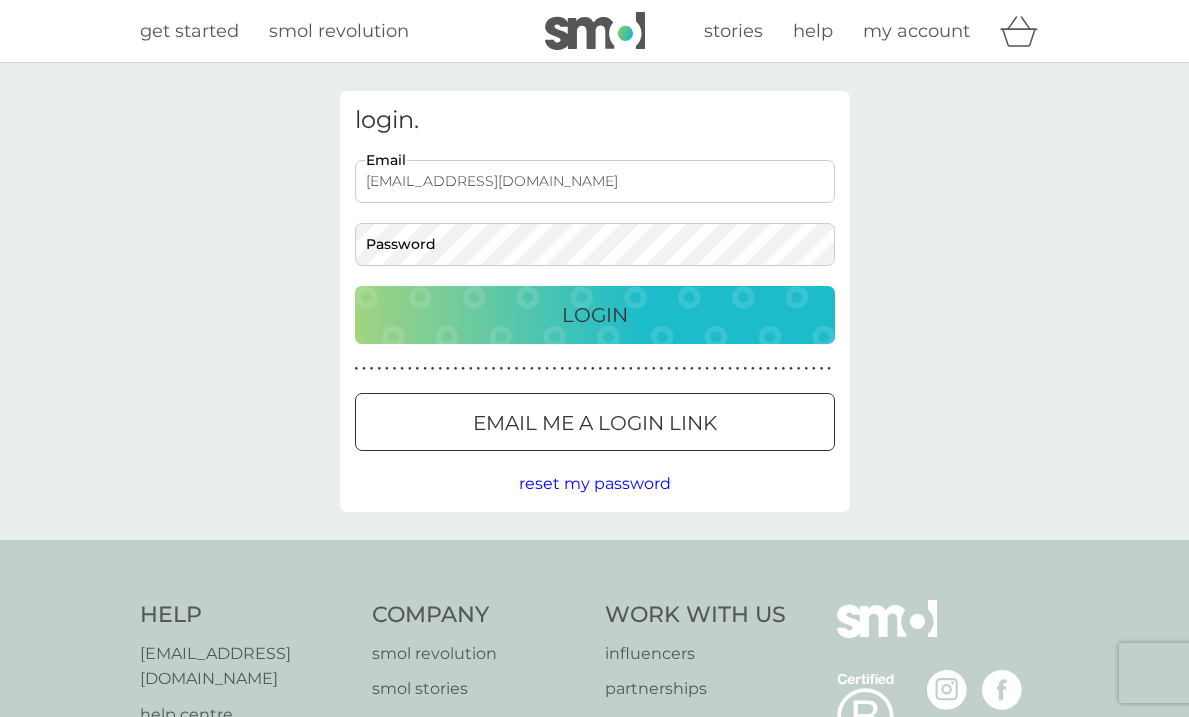 type on "aamelia_rose@outlook.com" 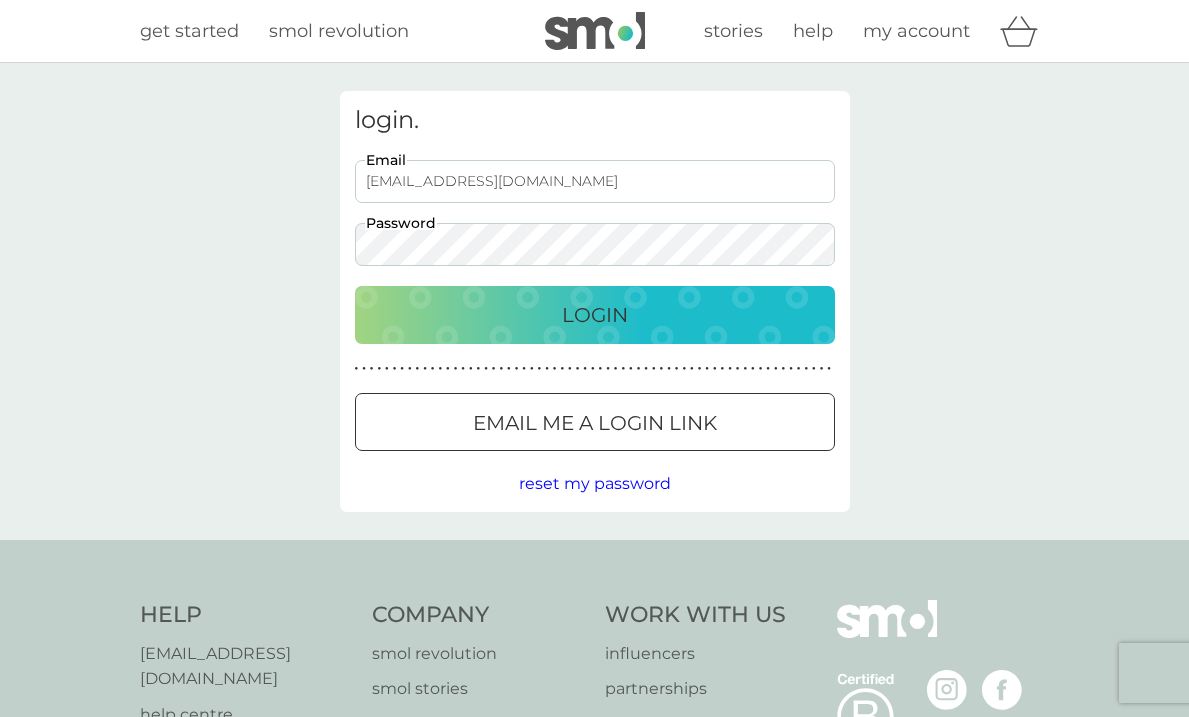 click on "Login" at bounding box center [595, 315] 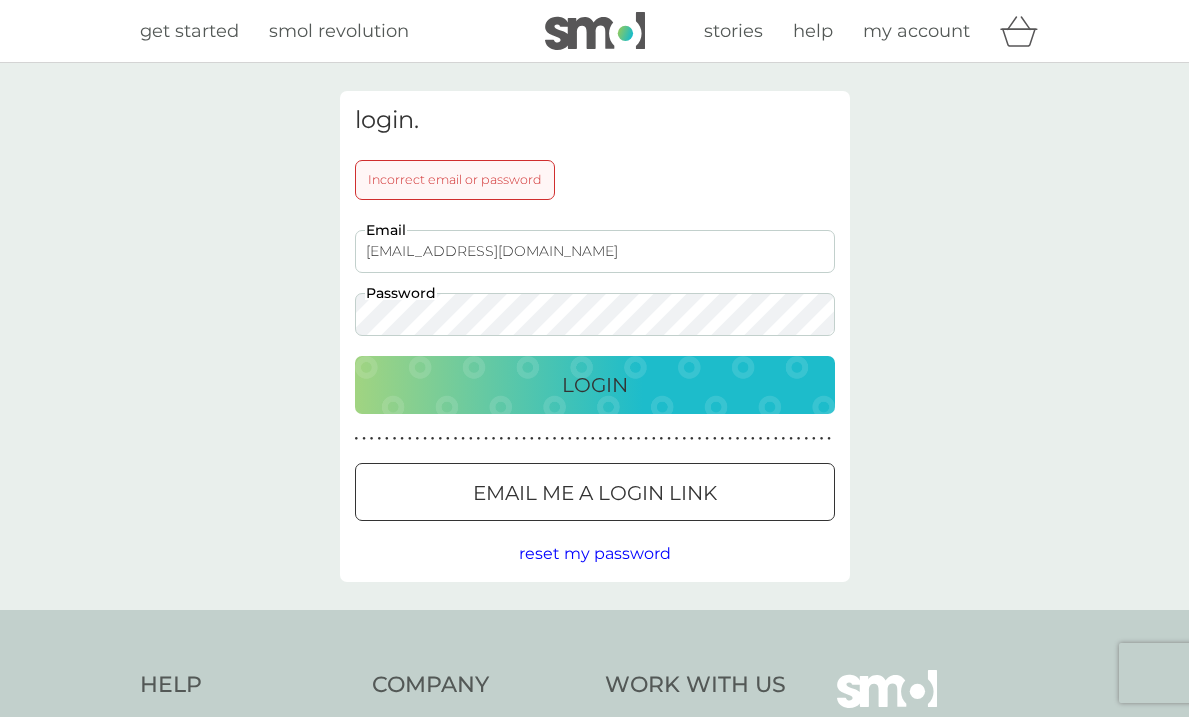 click on "Login" at bounding box center [595, 385] 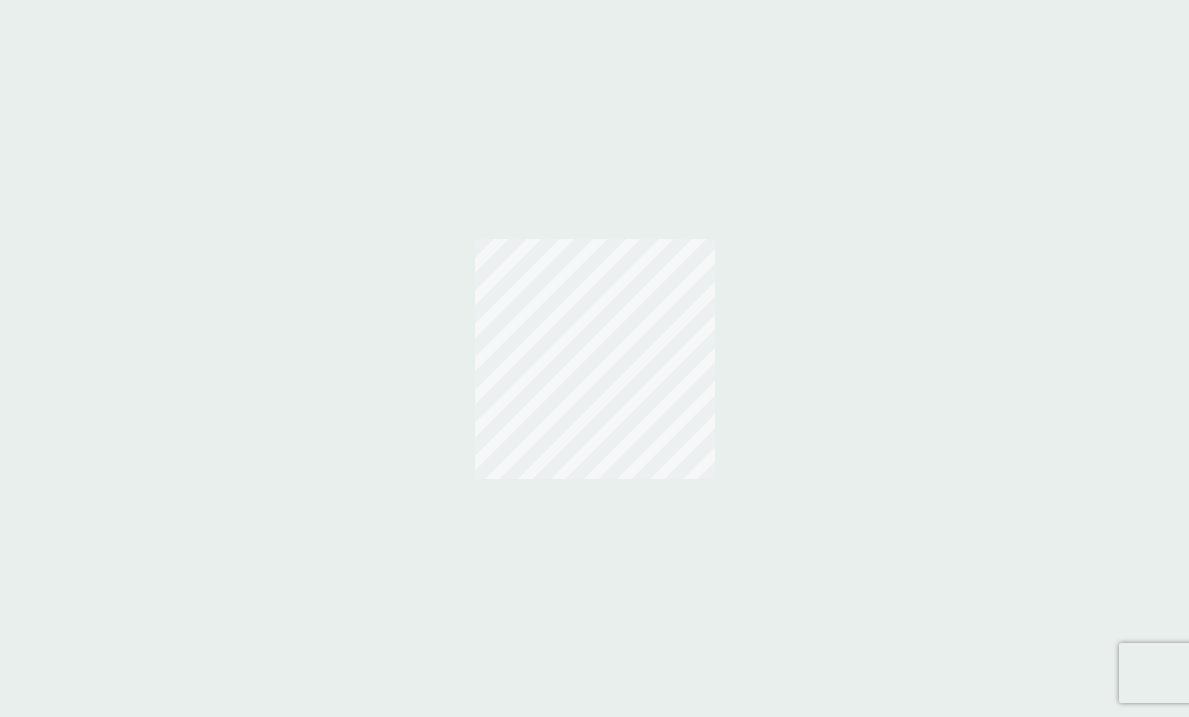 scroll, scrollTop: 0, scrollLeft: 0, axis: both 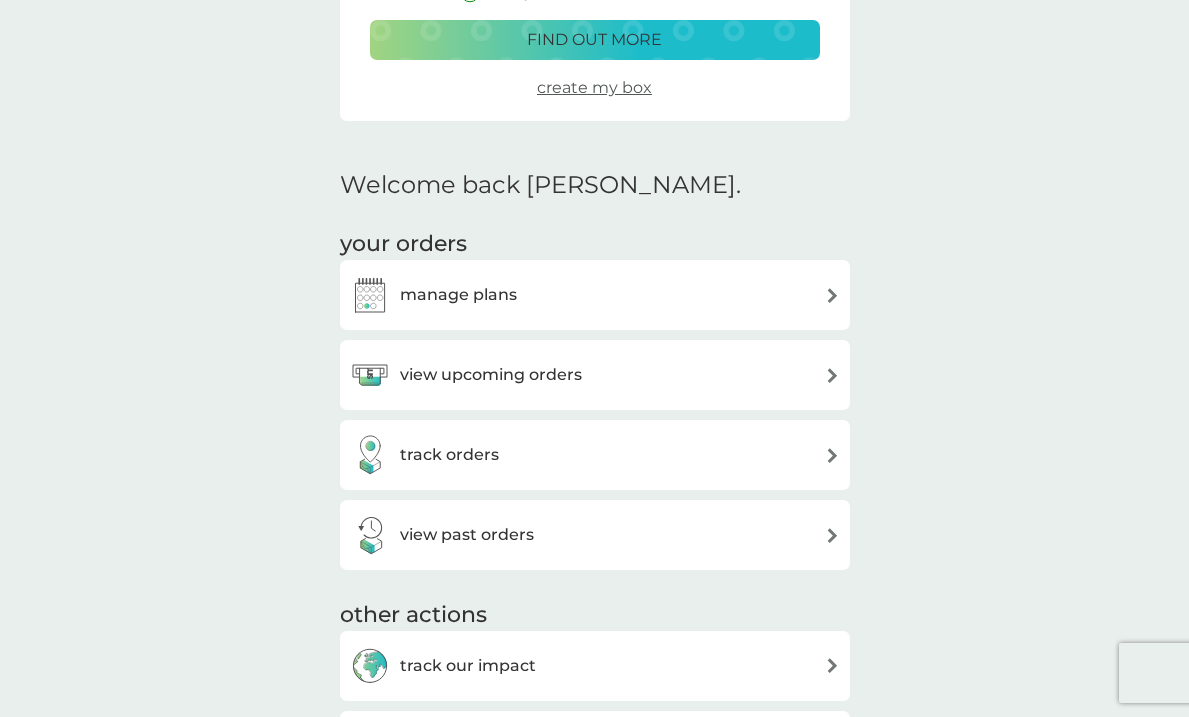 click on "manage plans" at bounding box center (595, 295) 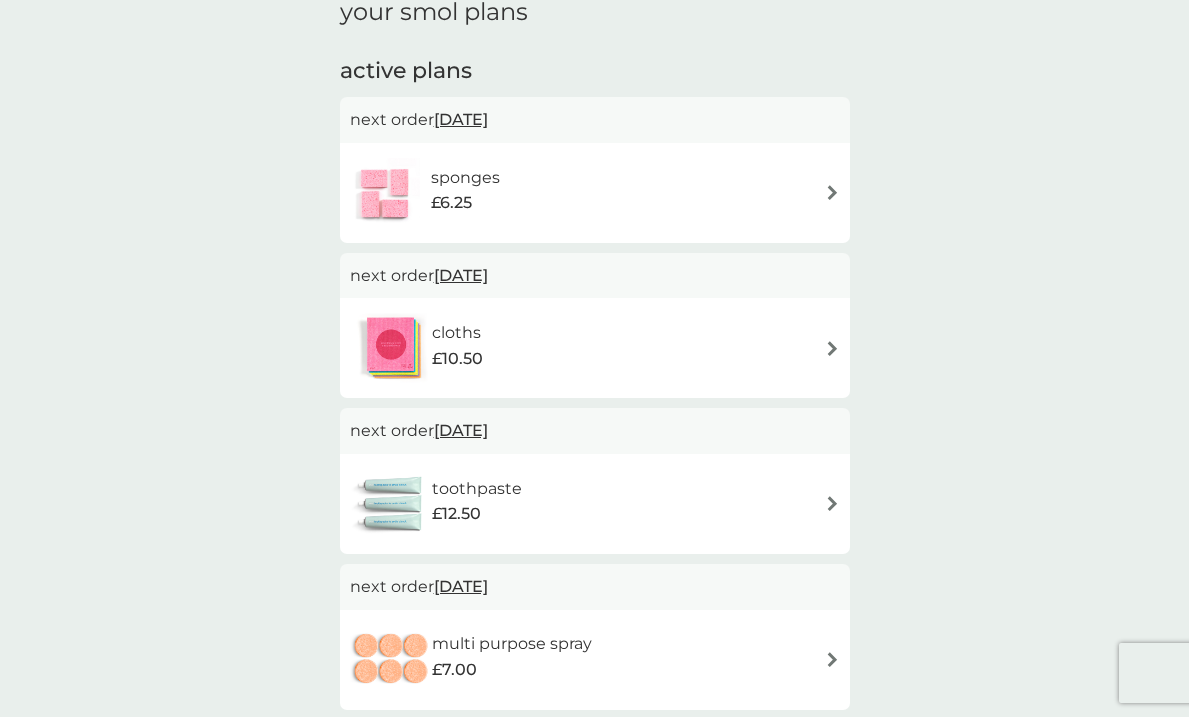 scroll, scrollTop: 362, scrollLeft: 0, axis: vertical 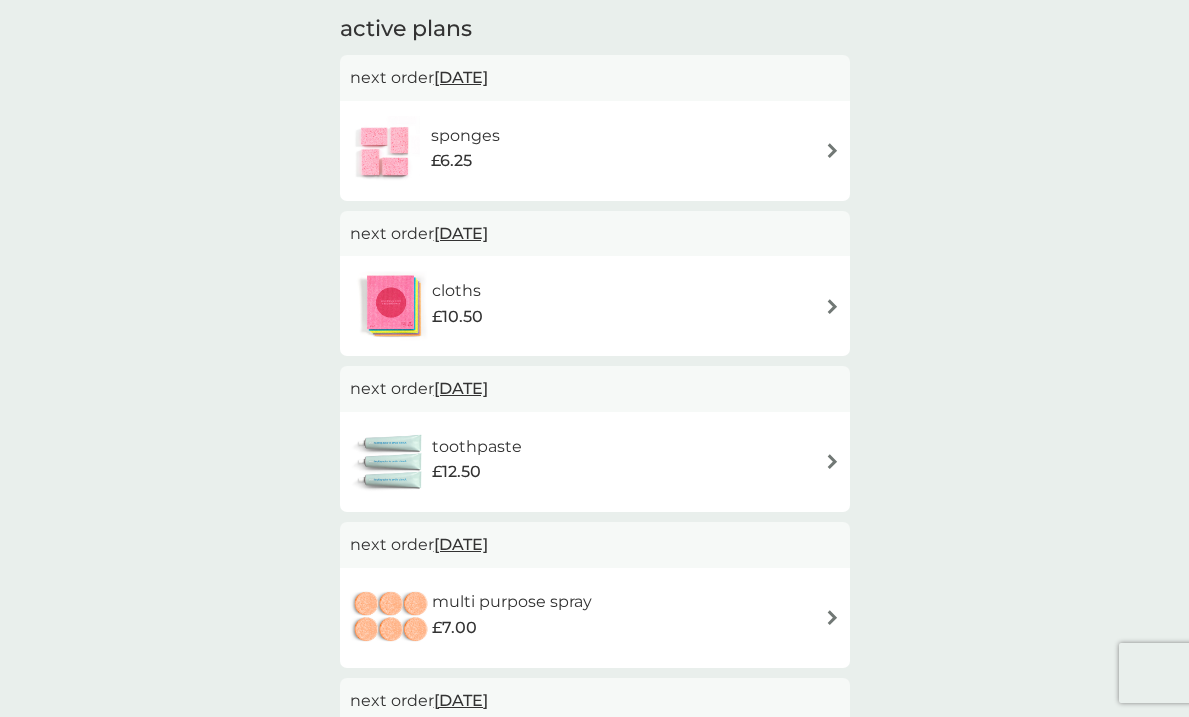 click on "toothpaste £12.50" at bounding box center [595, 462] 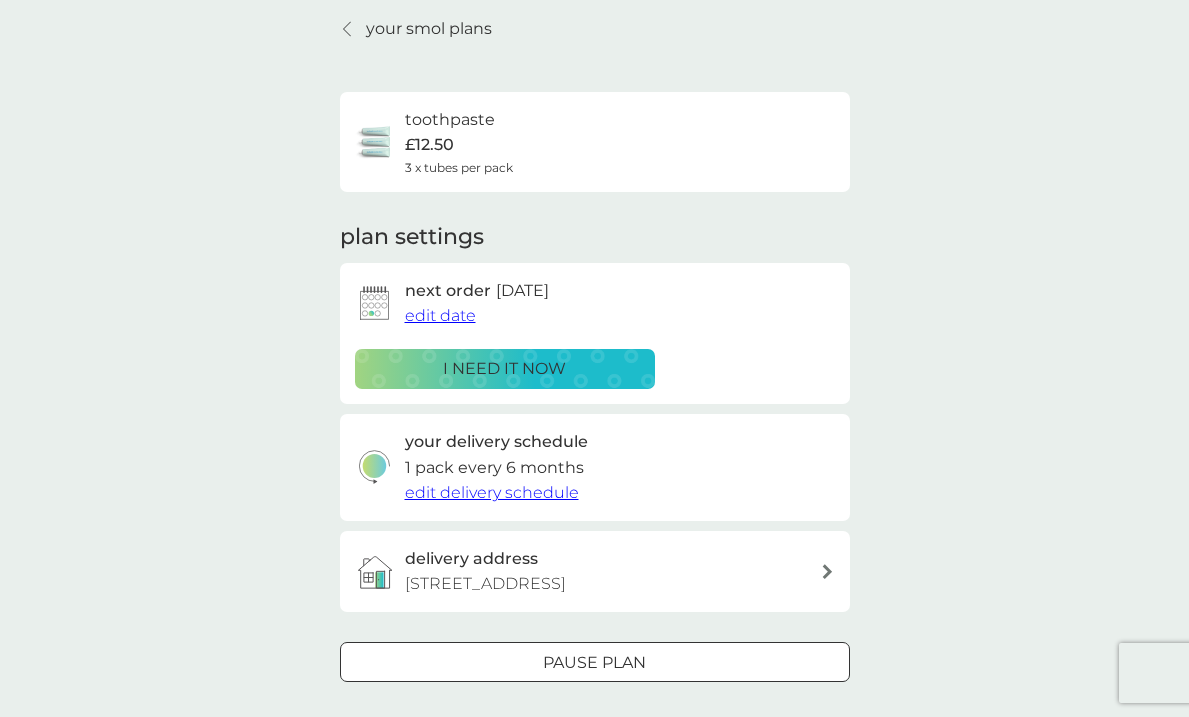 scroll, scrollTop: 108, scrollLeft: 0, axis: vertical 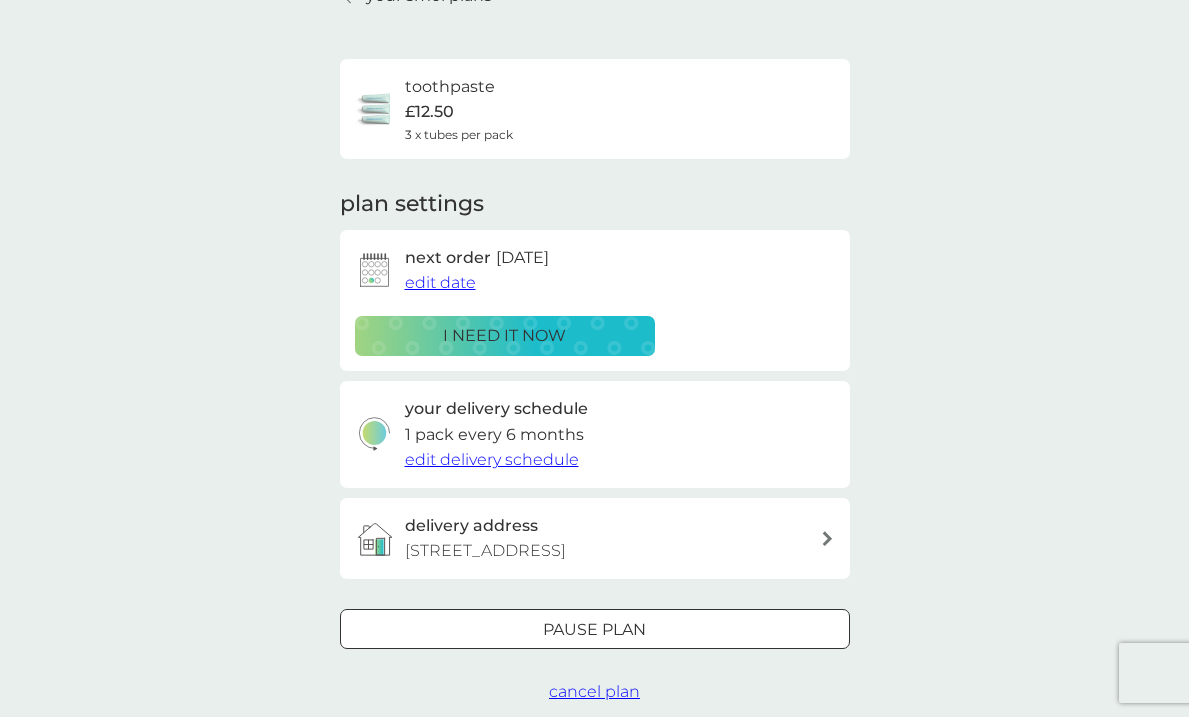 click on "edit date" at bounding box center (440, 282) 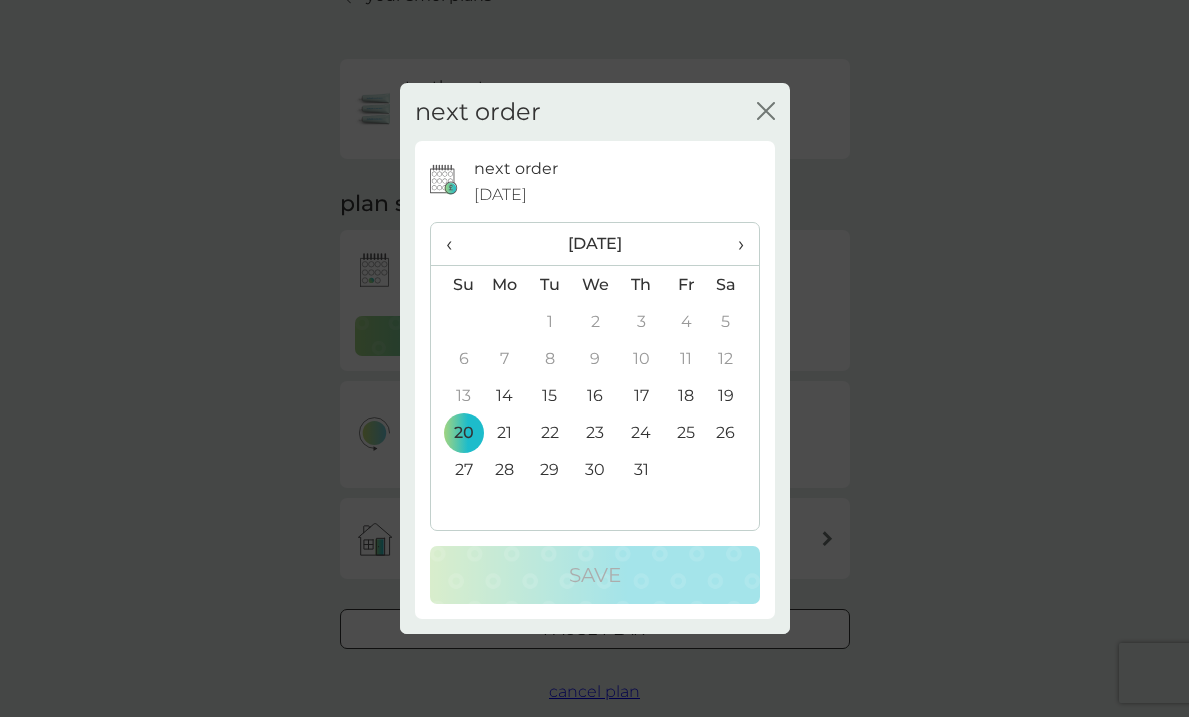 click on "›" at bounding box center [733, 244] 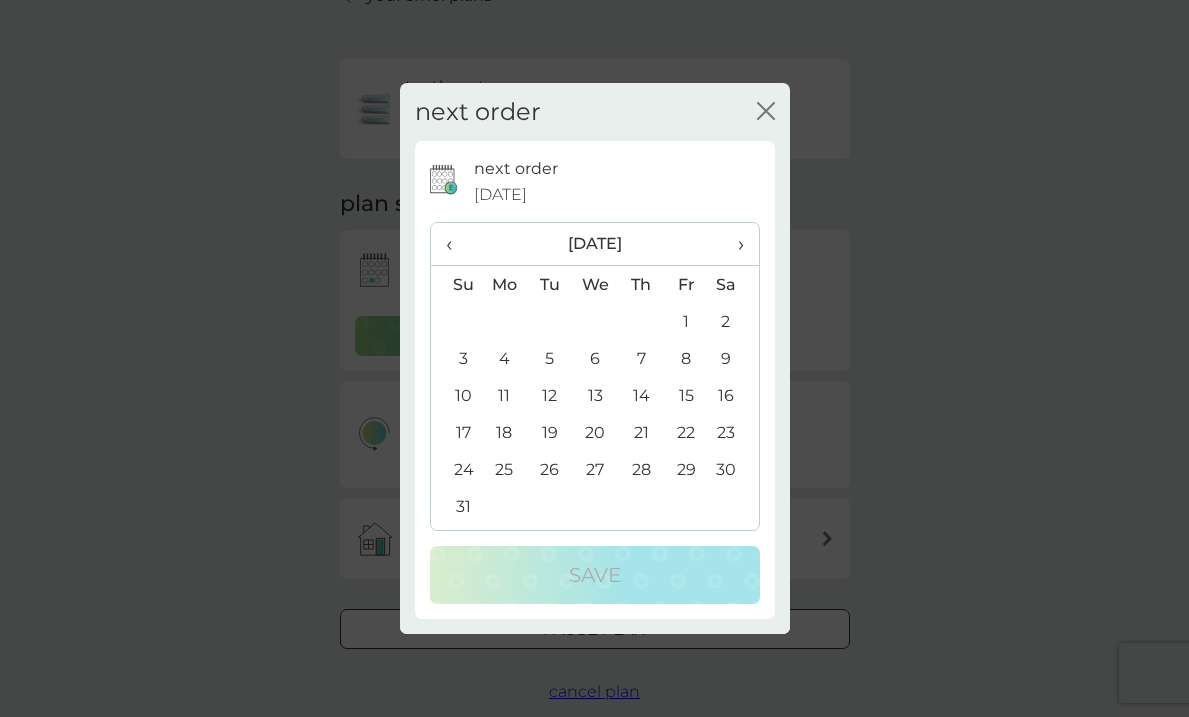 click on "›" at bounding box center (733, 244) 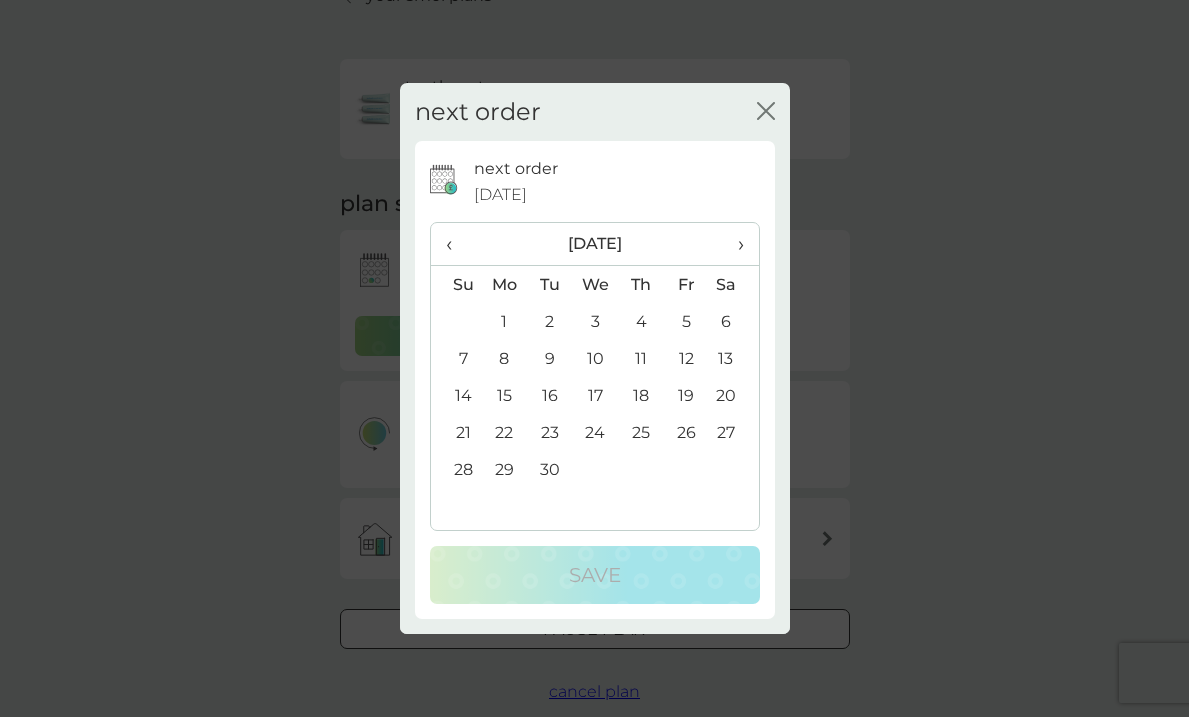 click on "›" at bounding box center (733, 244) 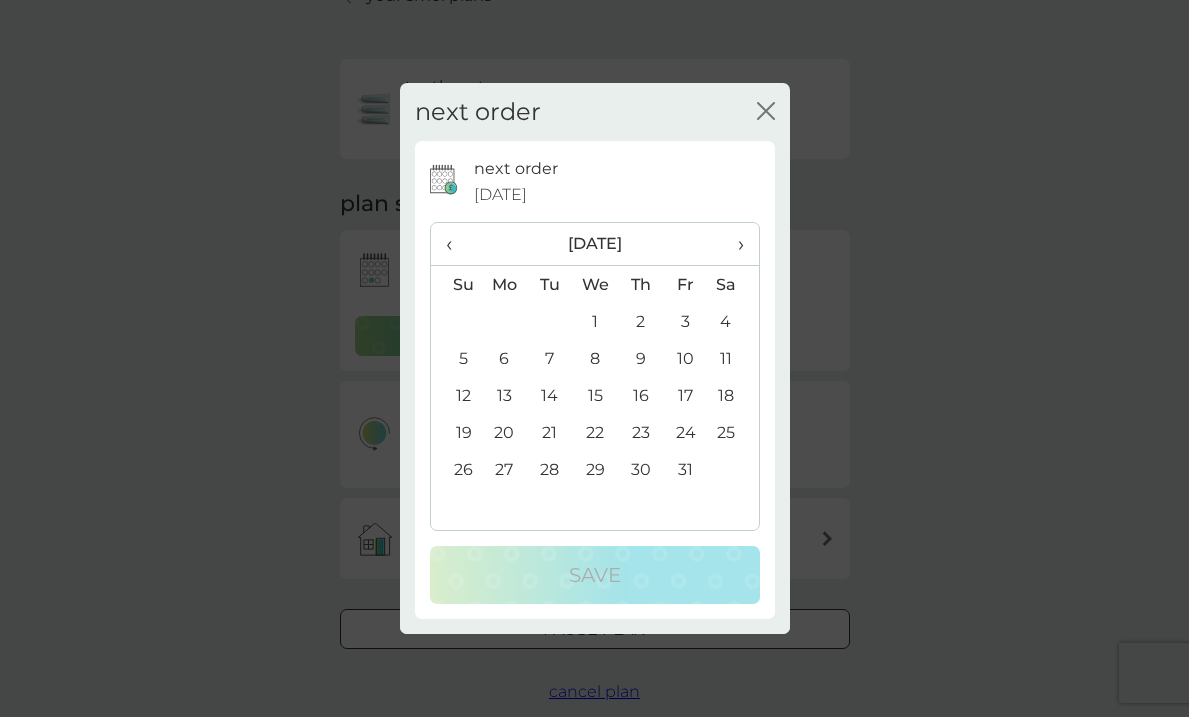click on "›" at bounding box center (733, 244) 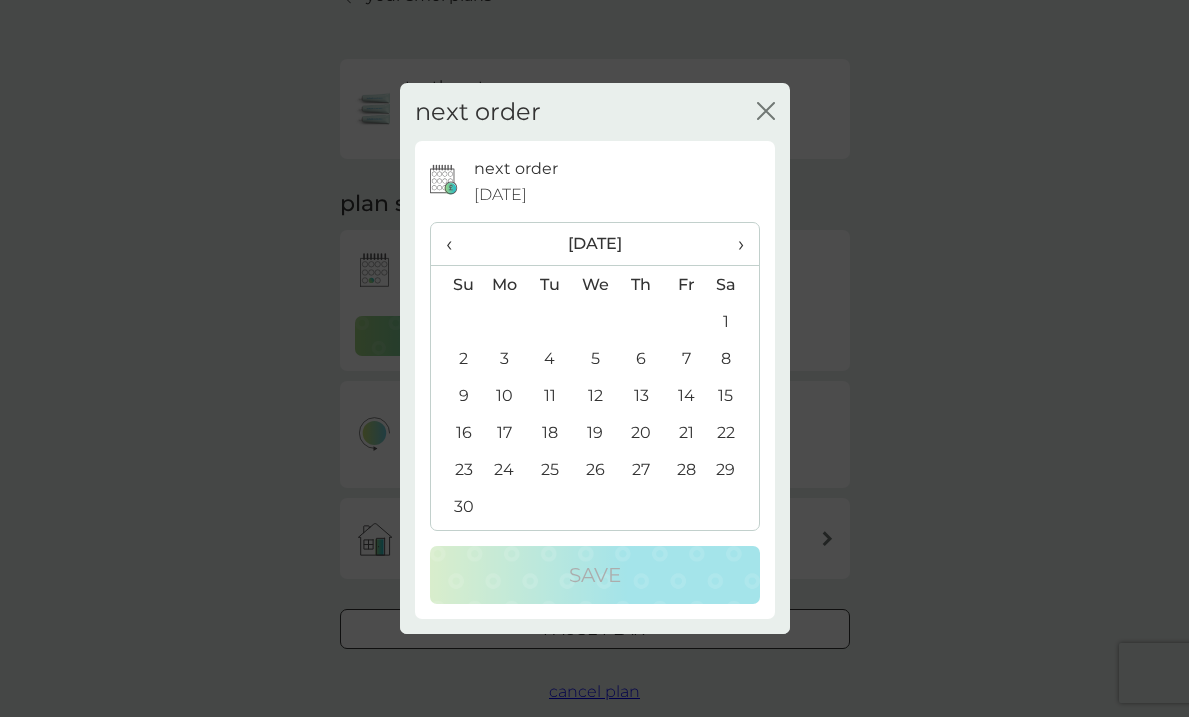 click on "›" at bounding box center (733, 244) 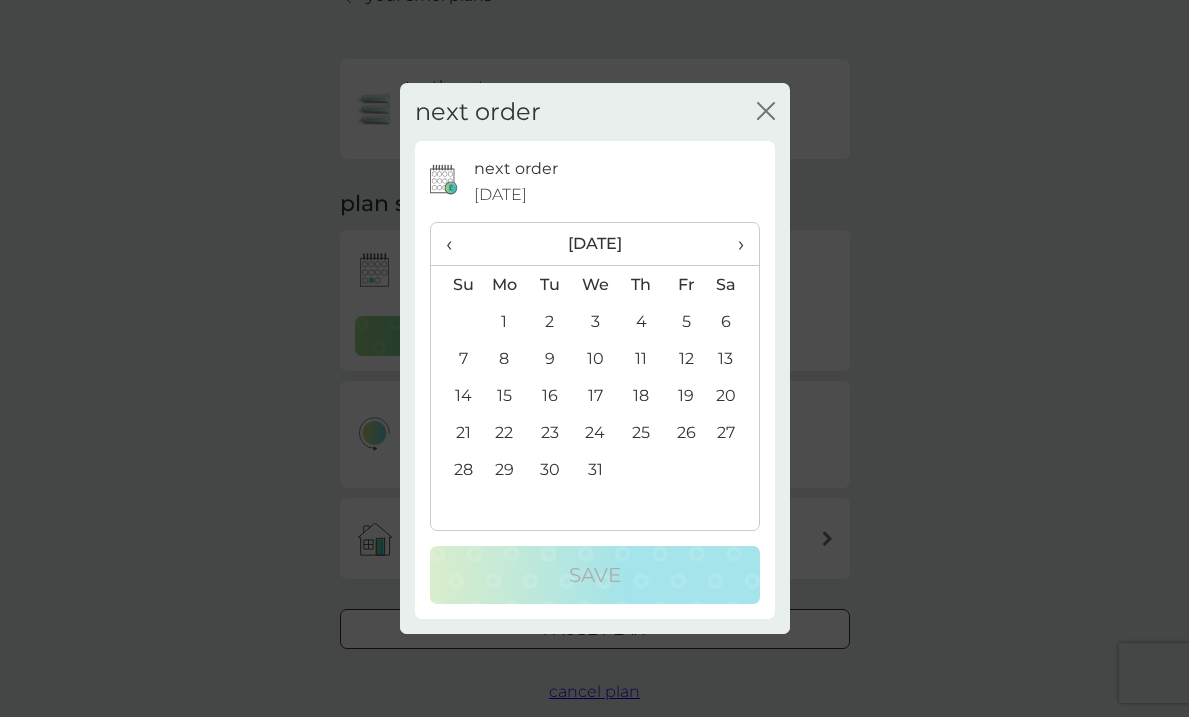 click on "31" at bounding box center [595, 469] 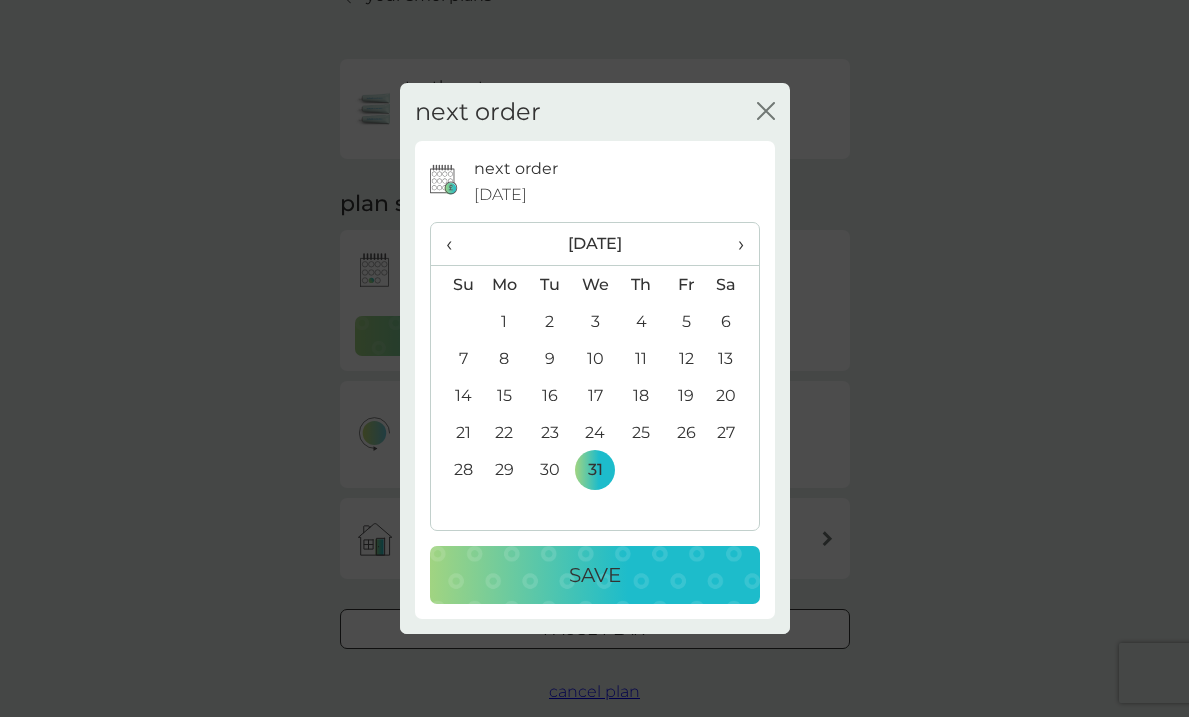 click on "Save" at bounding box center [595, 575] 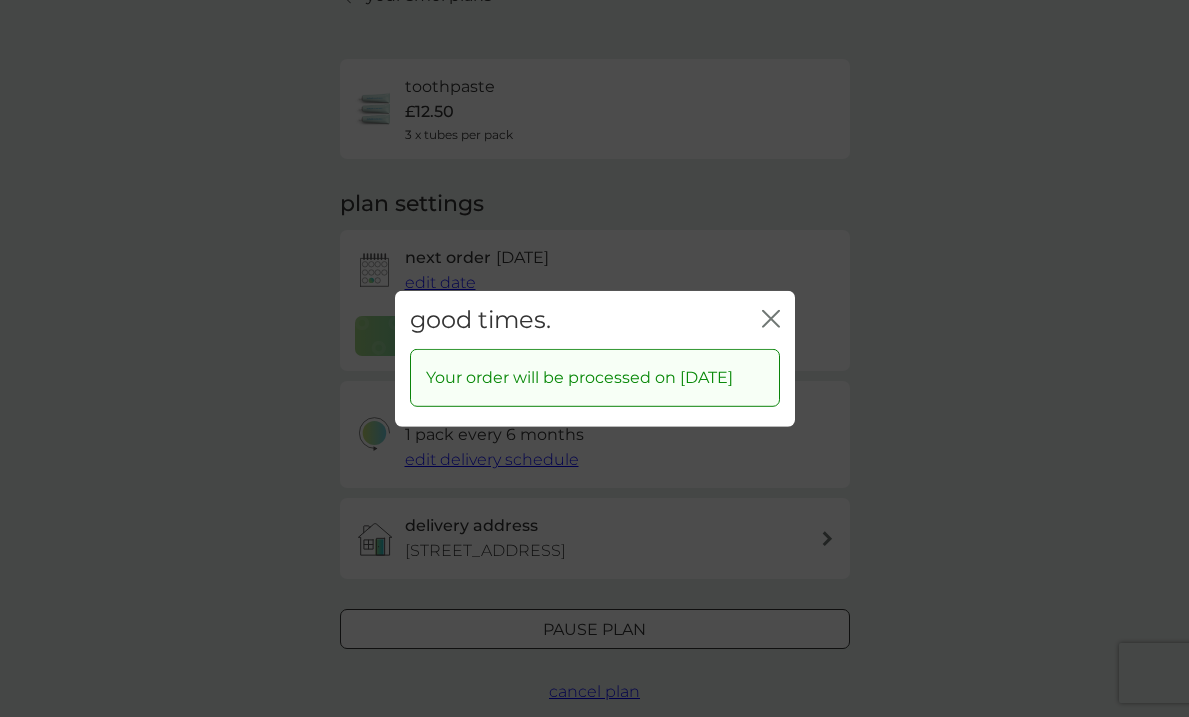 click 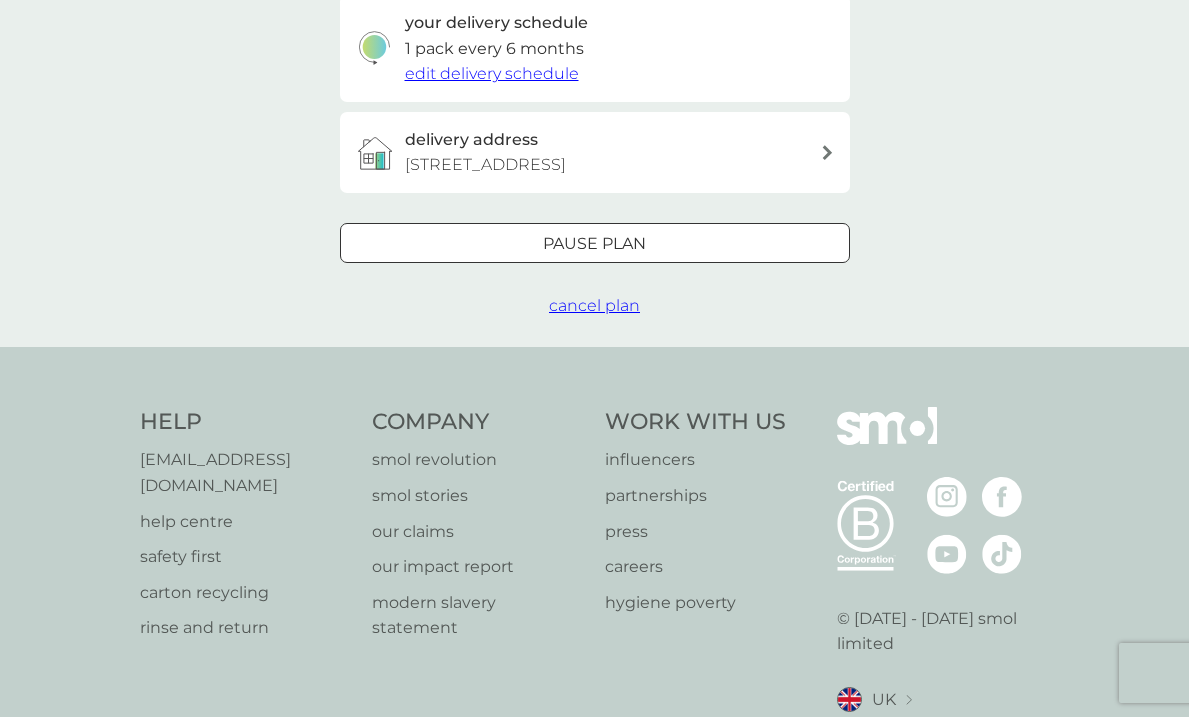 scroll, scrollTop: 499, scrollLeft: 0, axis: vertical 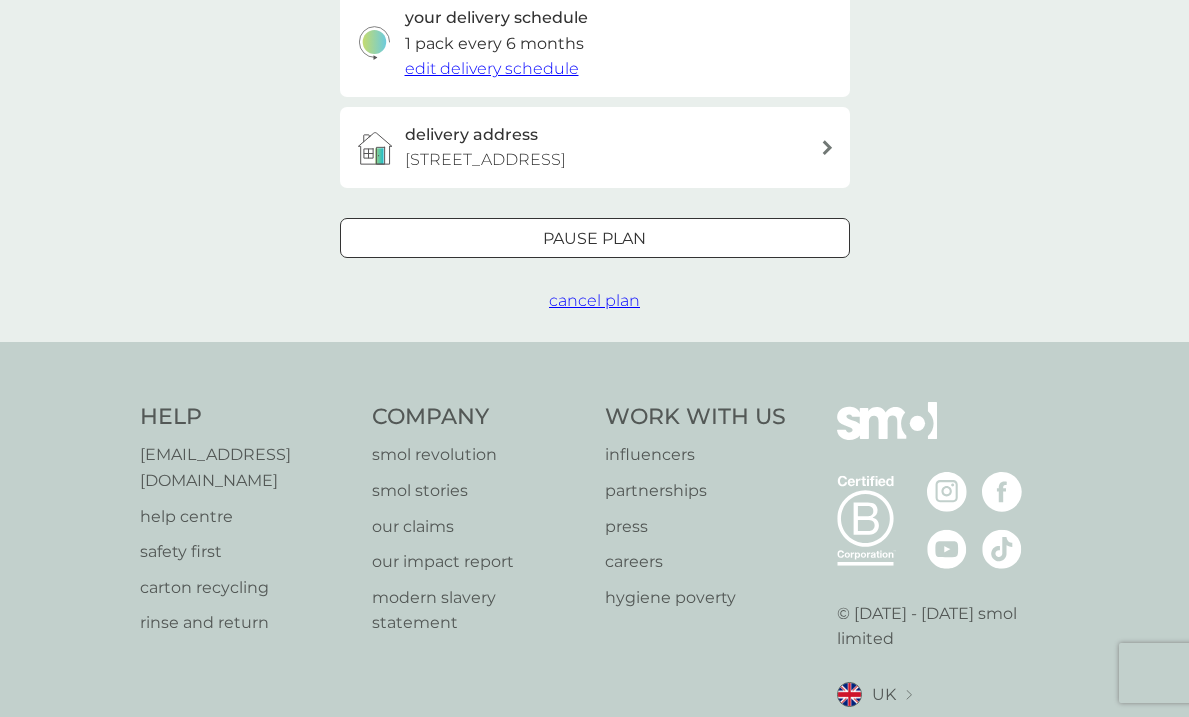 click on "Pause plan" at bounding box center (594, 239) 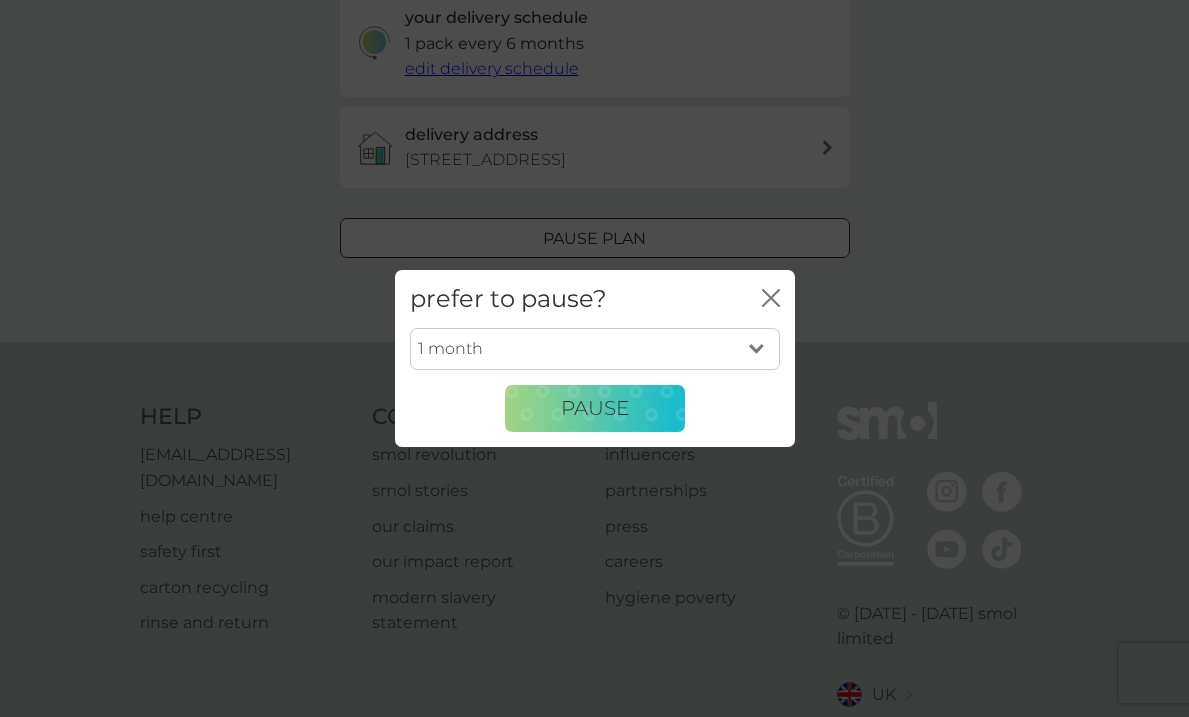 select on "6" 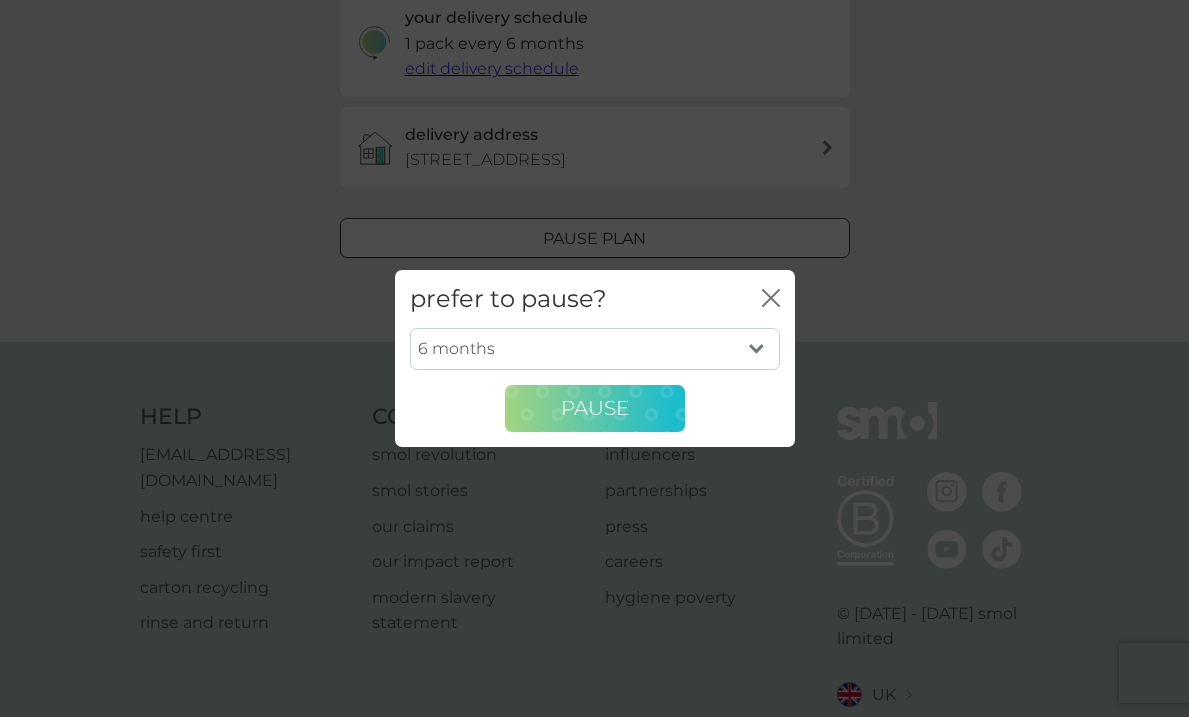 click on "Pause" at bounding box center [595, 409] 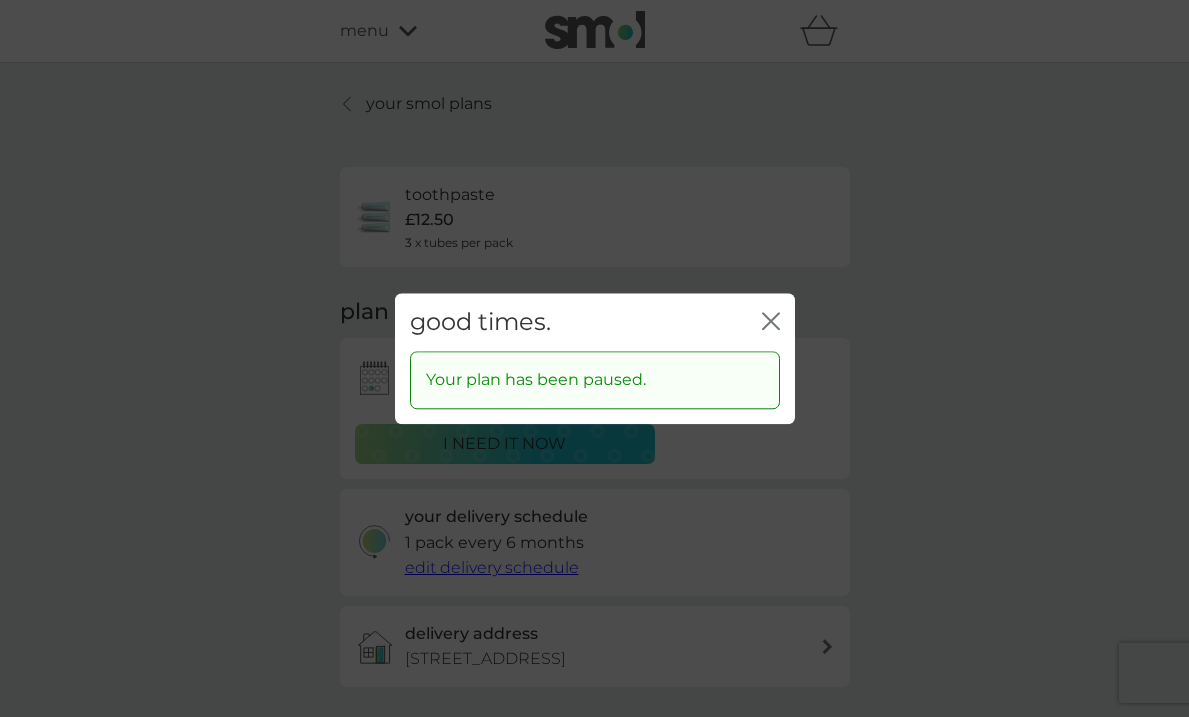 scroll, scrollTop: 0, scrollLeft: 0, axis: both 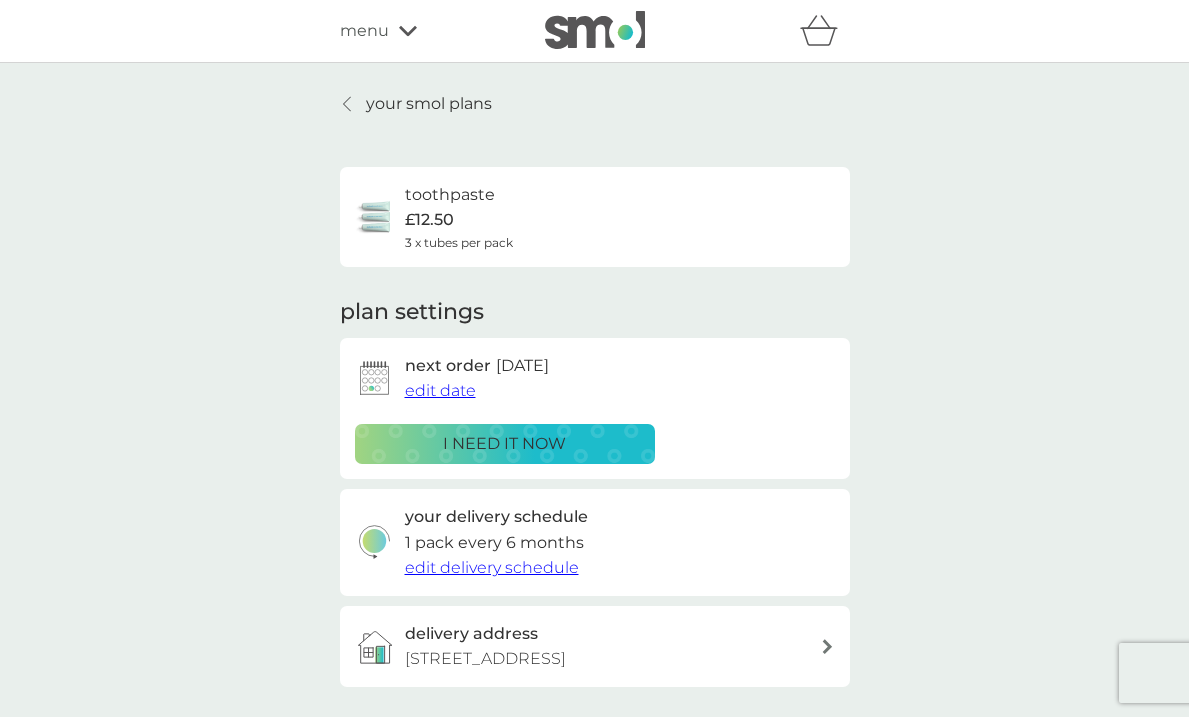 click on "your smol plans toothpaste £12.50 3 x tubes per pack plan settings next order 30 Jun 2026 edit date i need it now your delivery schedule 1 pack every 6 months edit delivery schedule delivery address Flat G13 Block A, 60 Courland Grove, London, SW8 2PX Pause plan cancel plan" at bounding box center [595, 452] 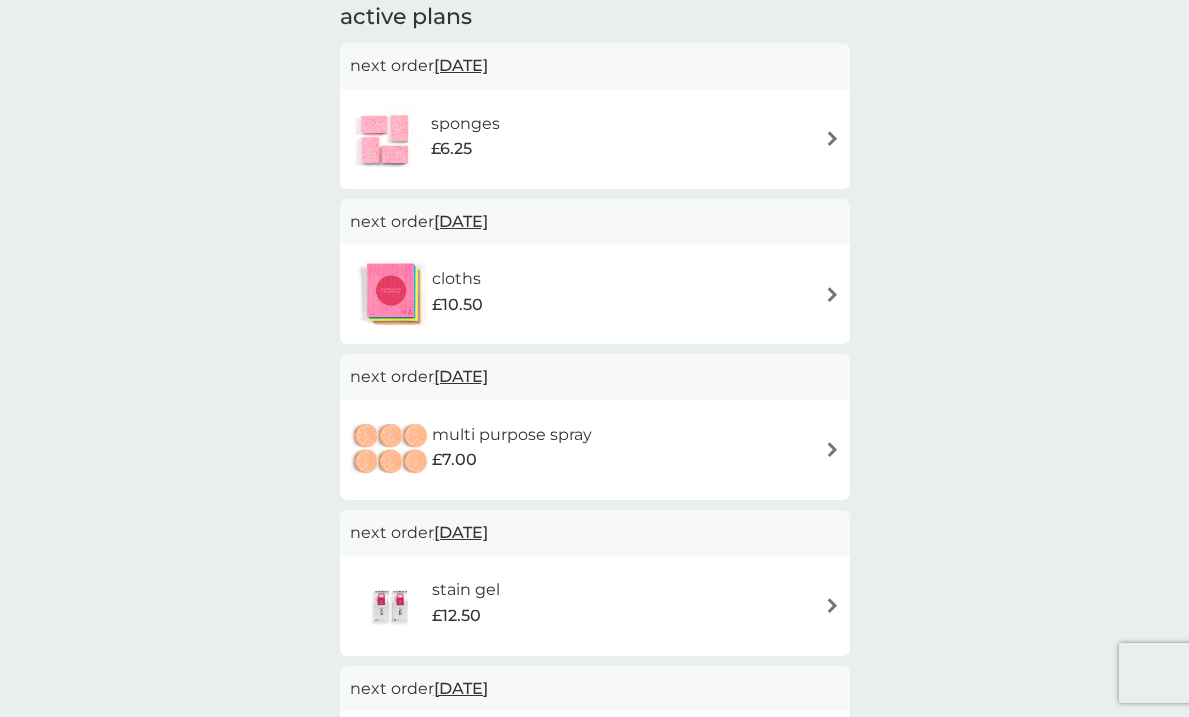 scroll, scrollTop: 375, scrollLeft: 0, axis: vertical 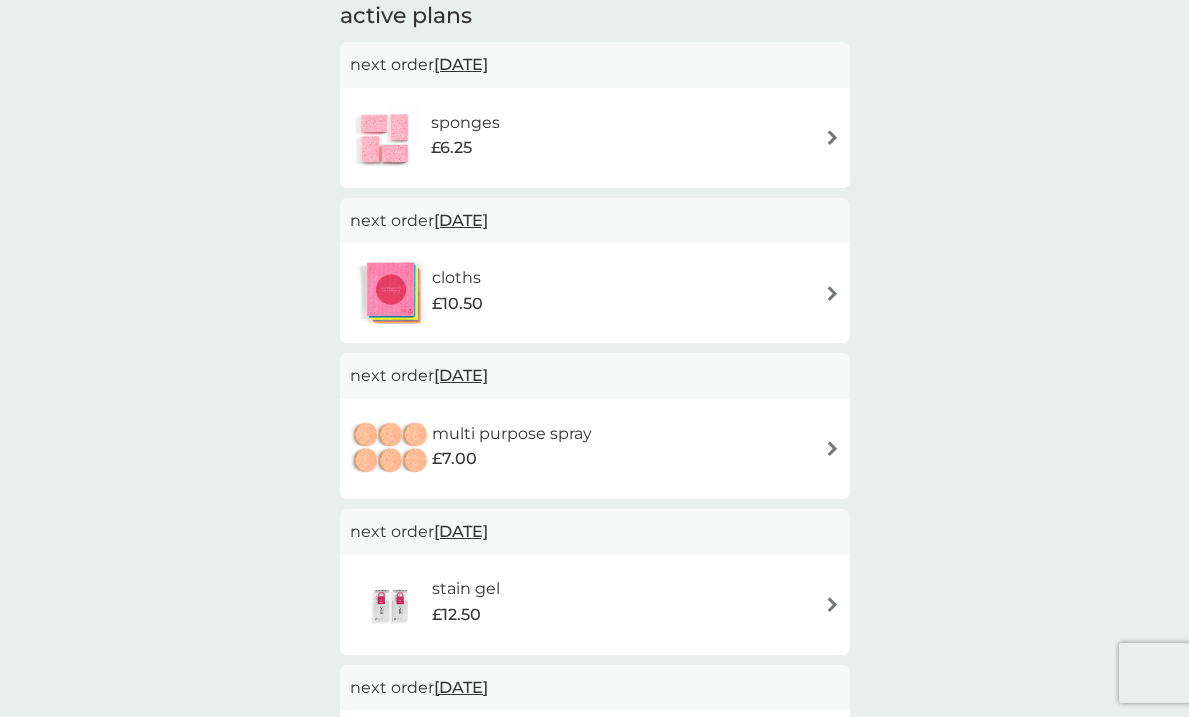 click on "multi purpose spray £7.00" at bounding box center [595, 449] 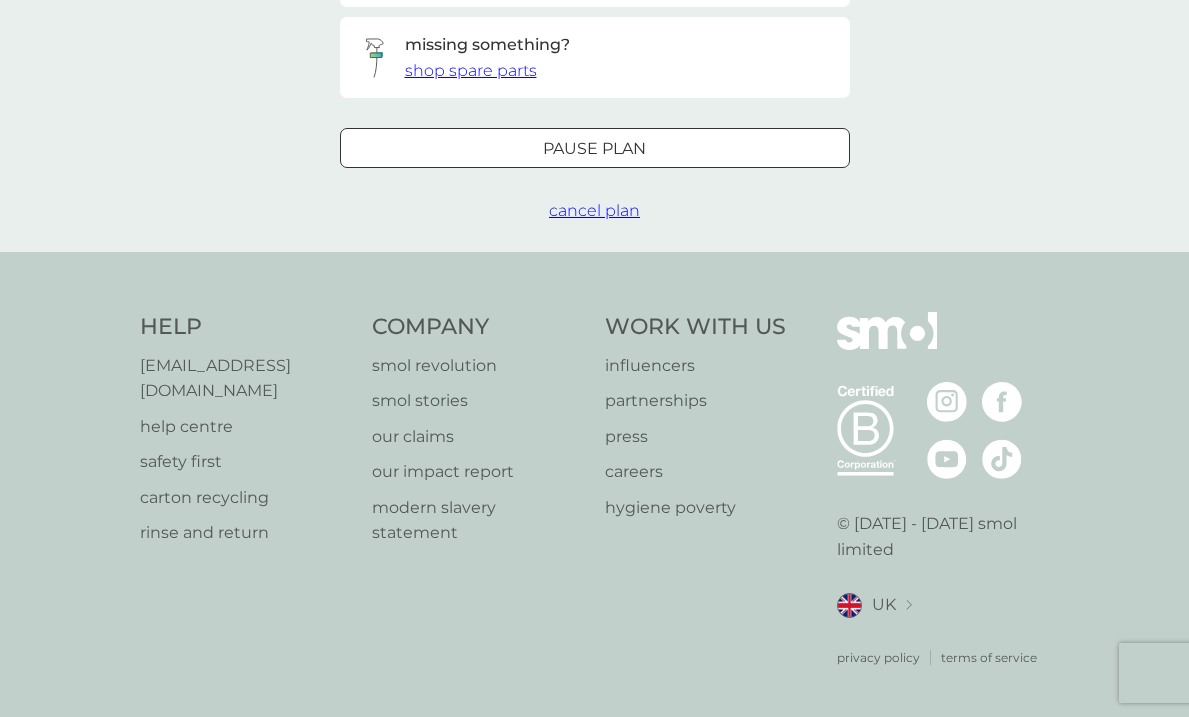 scroll, scrollTop: 679, scrollLeft: 0, axis: vertical 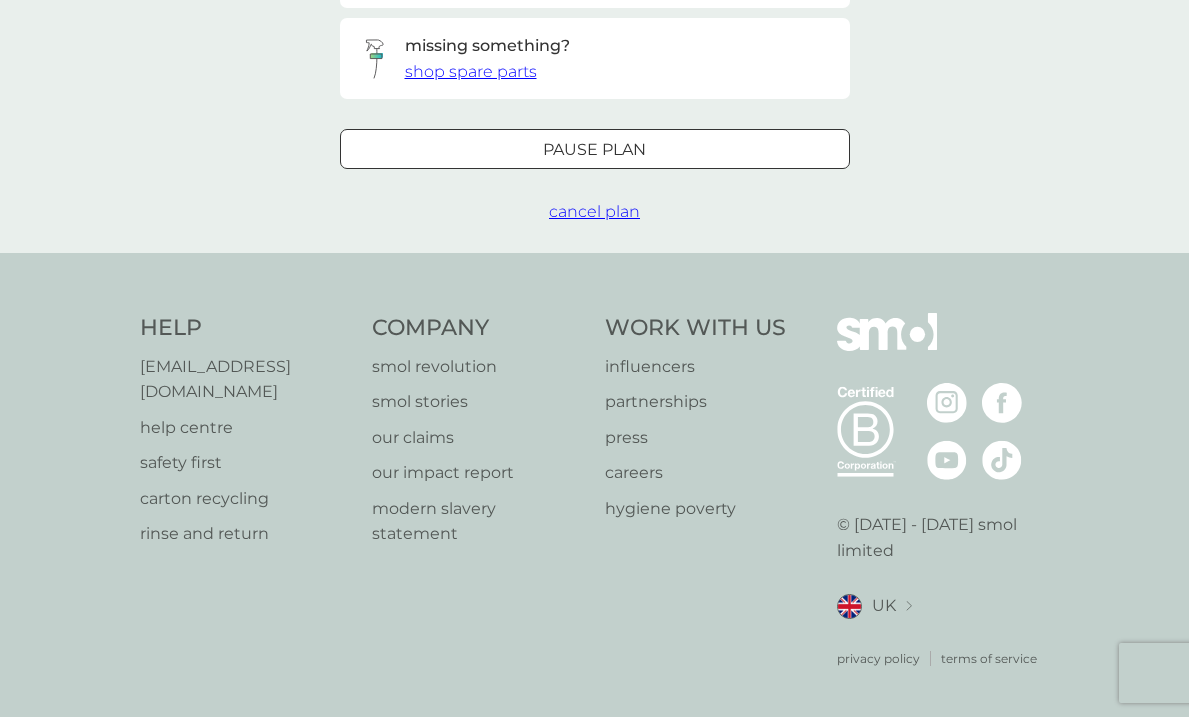 click on "Pause plan" at bounding box center (595, 149) 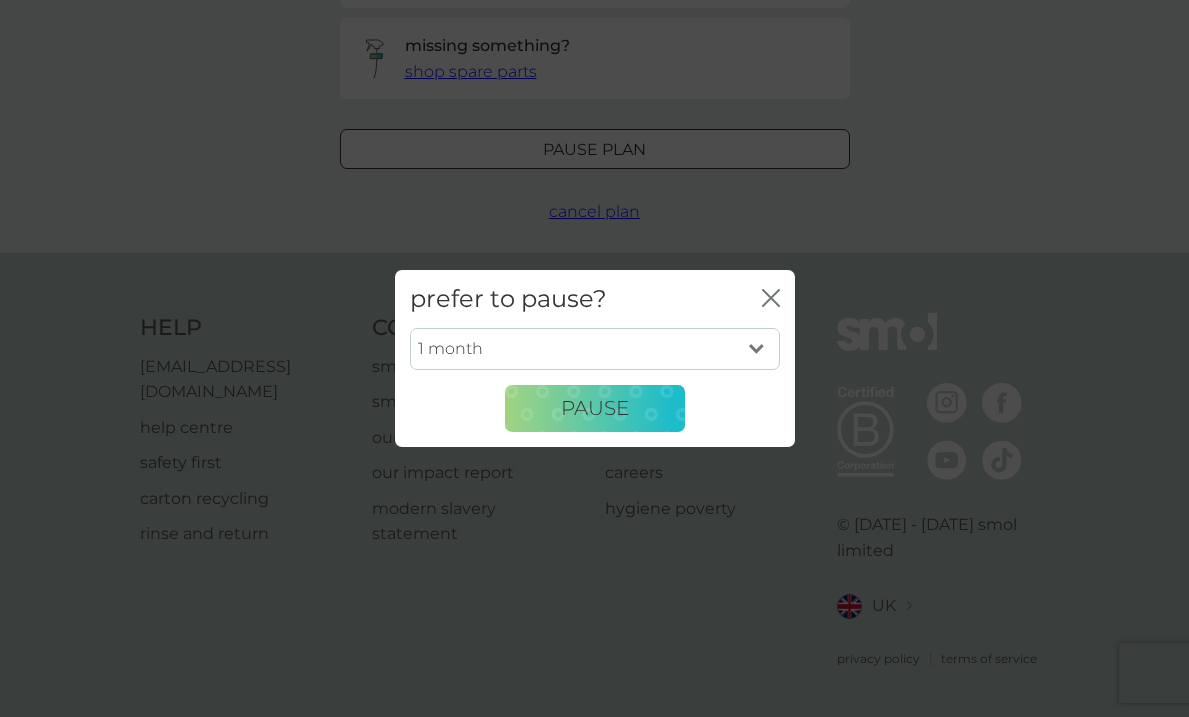 select on "6" 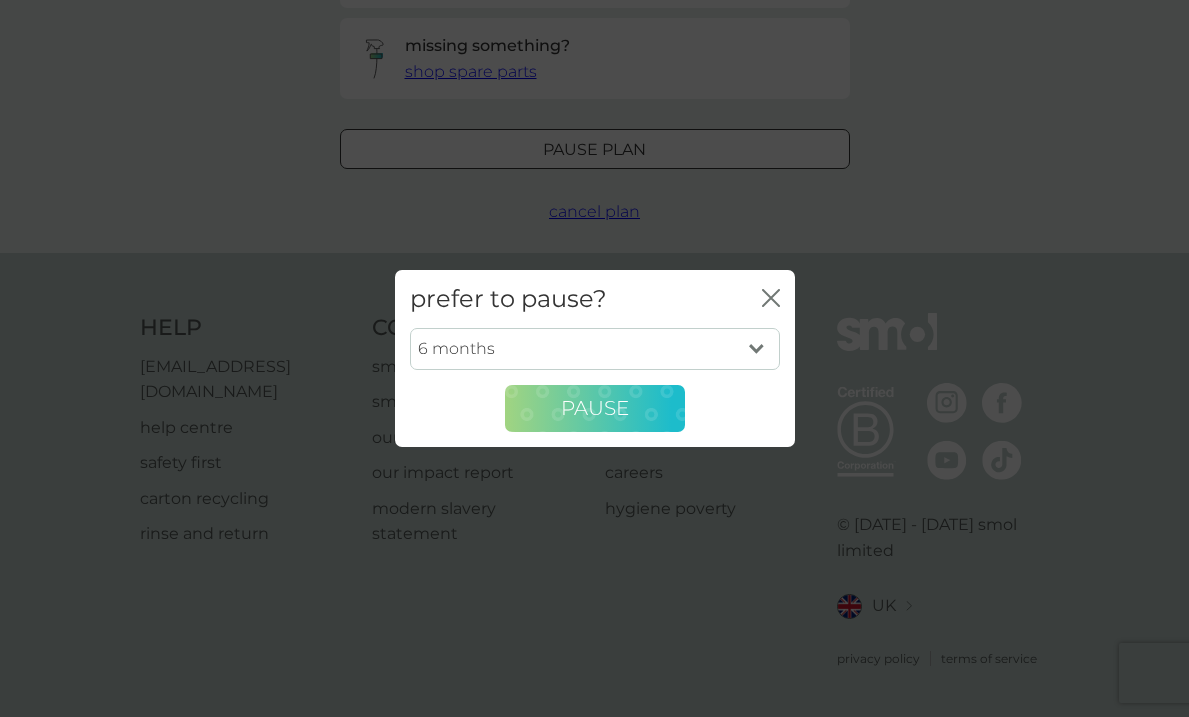 click on "Pause" at bounding box center [595, 408] 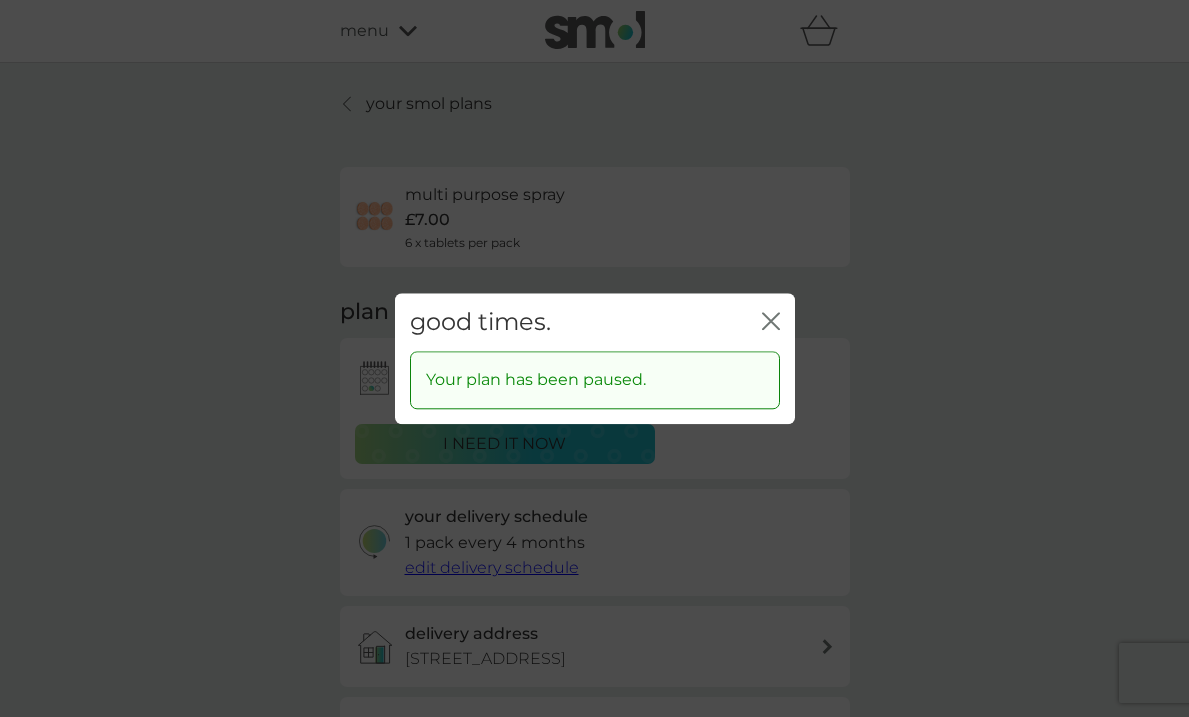 scroll, scrollTop: 0, scrollLeft: 0, axis: both 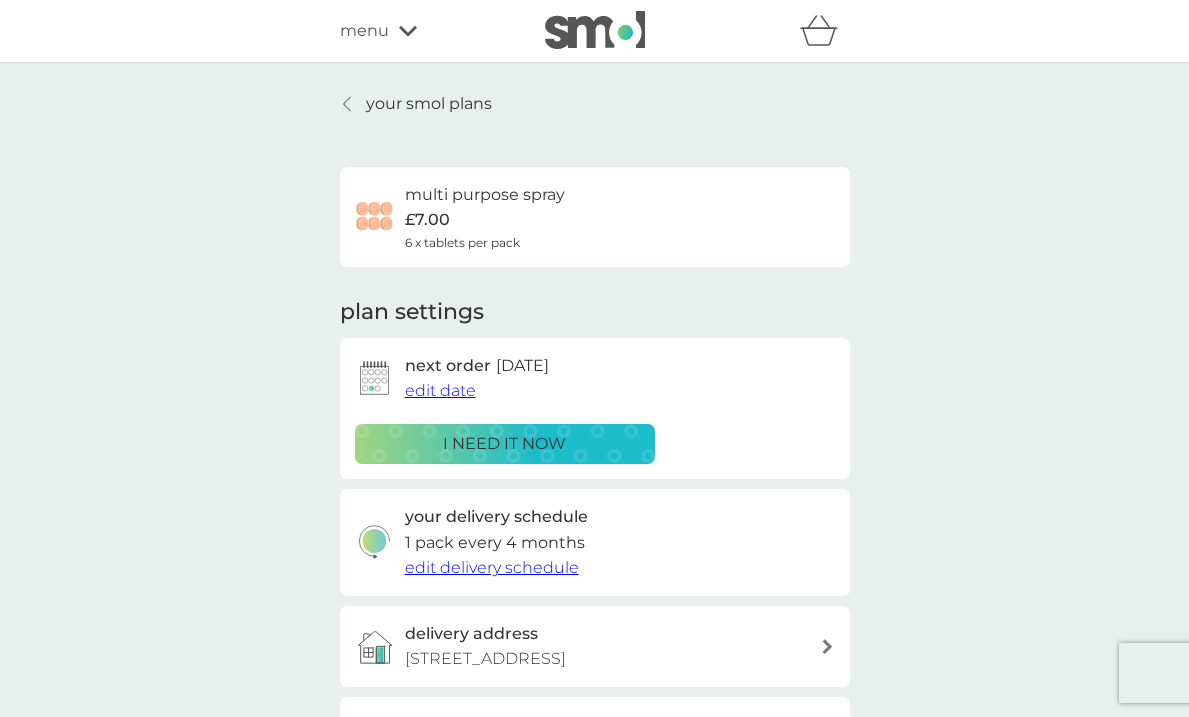 click on "your smol plans" at bounding box center [429, 104] 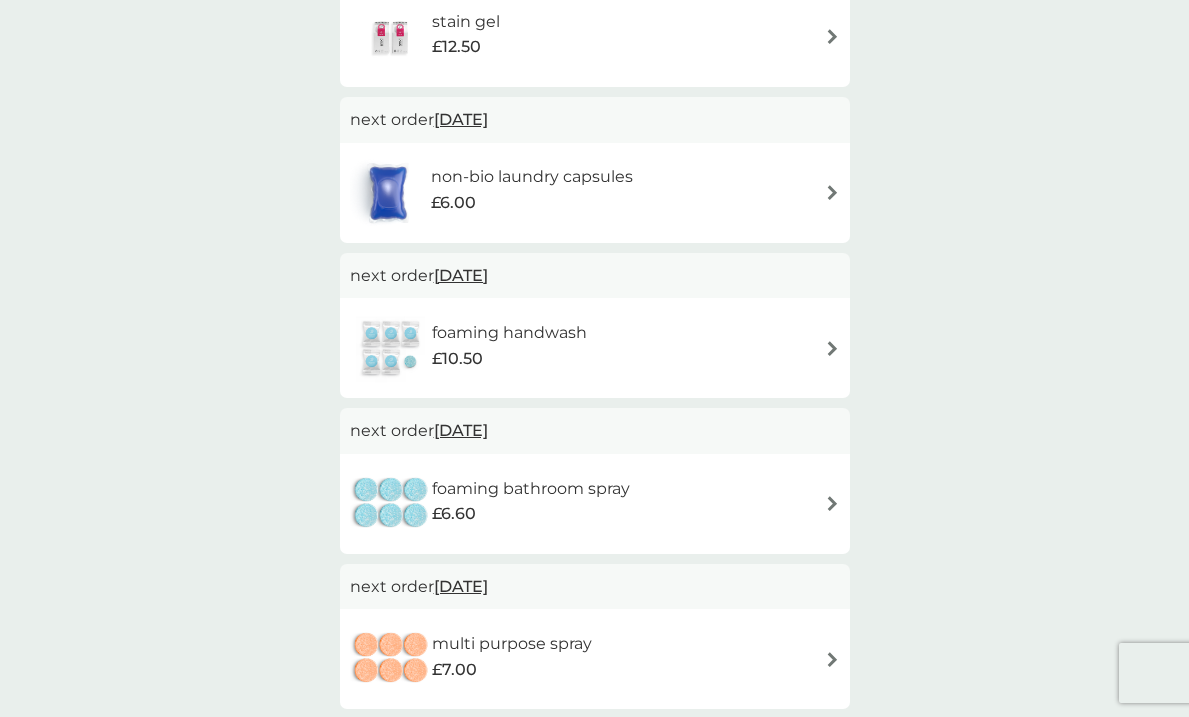 scroll, scrollTop: 810, scrollLeft: 0, axis: vertical 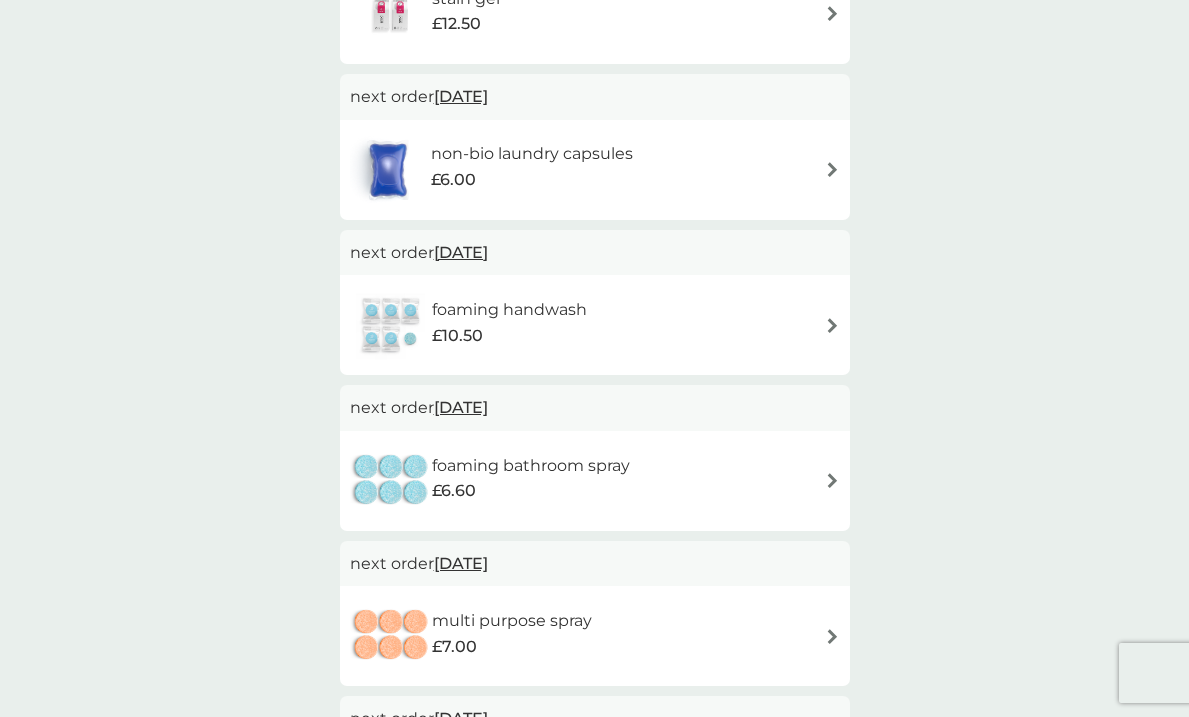 click on "foaming handwash £10.50" at bounding box center (595, 325) 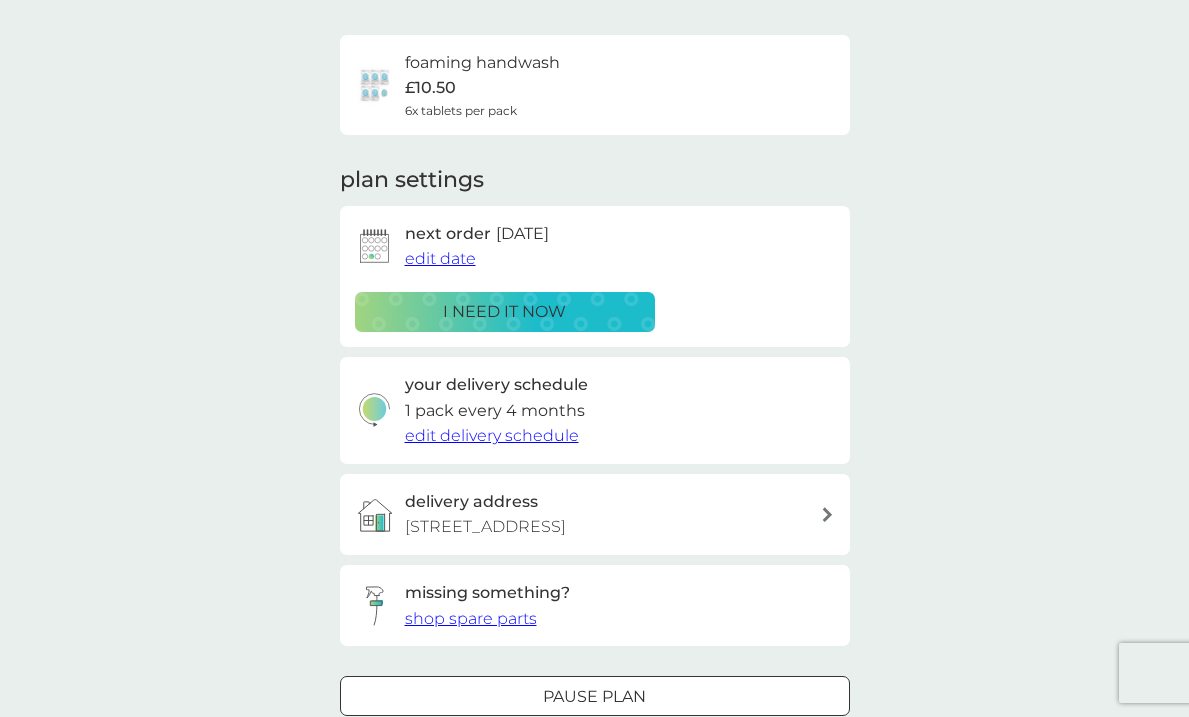 scroll, scrollTop: 158, scrollLeft: 0, axis: vertical 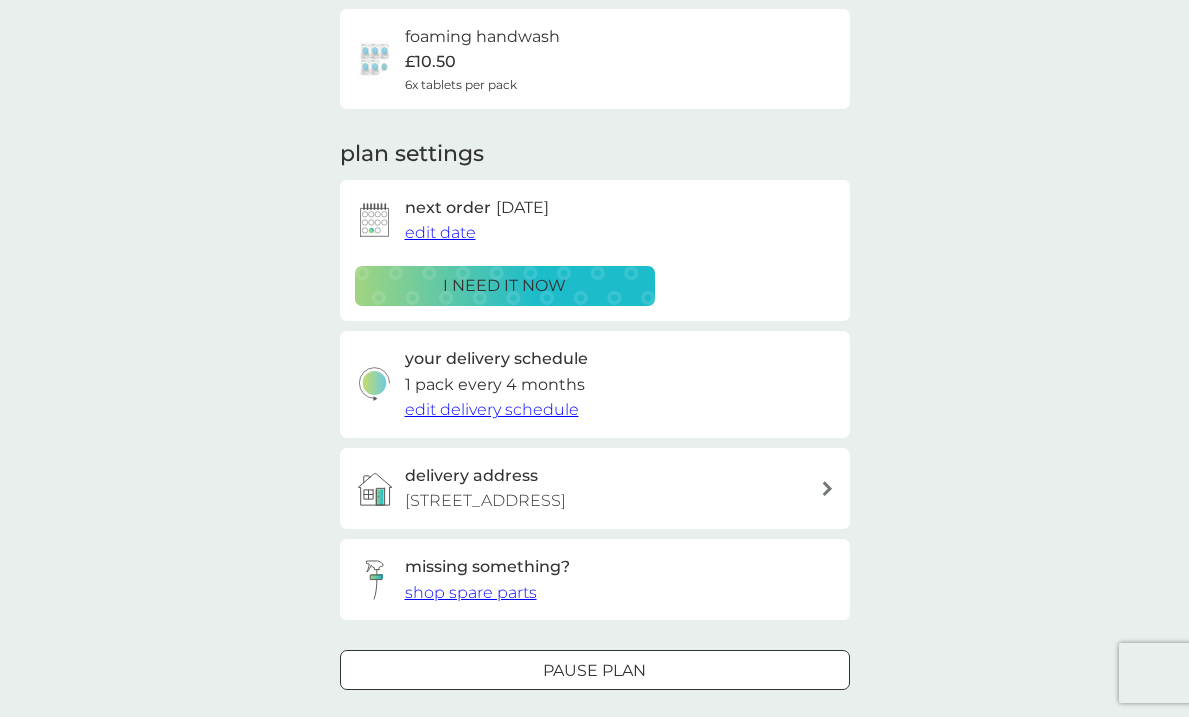 click on "edit date" at bounding box center [440, 232] 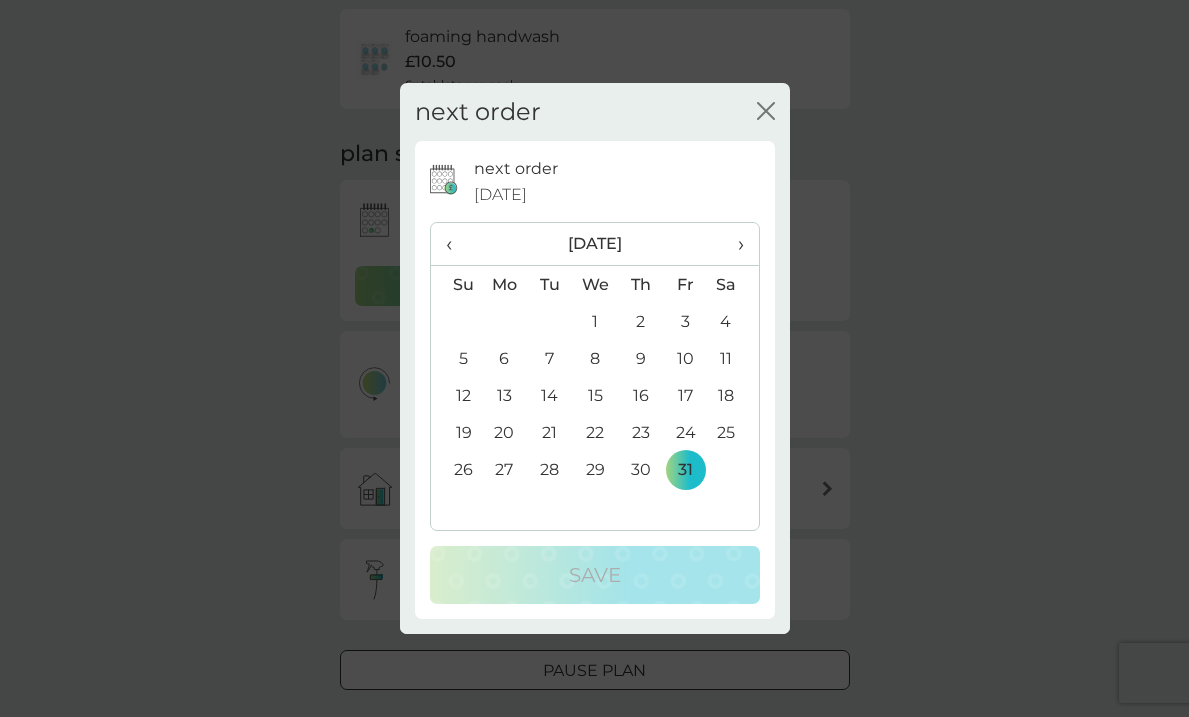 click on "‹" at bounding box center (456, 244) 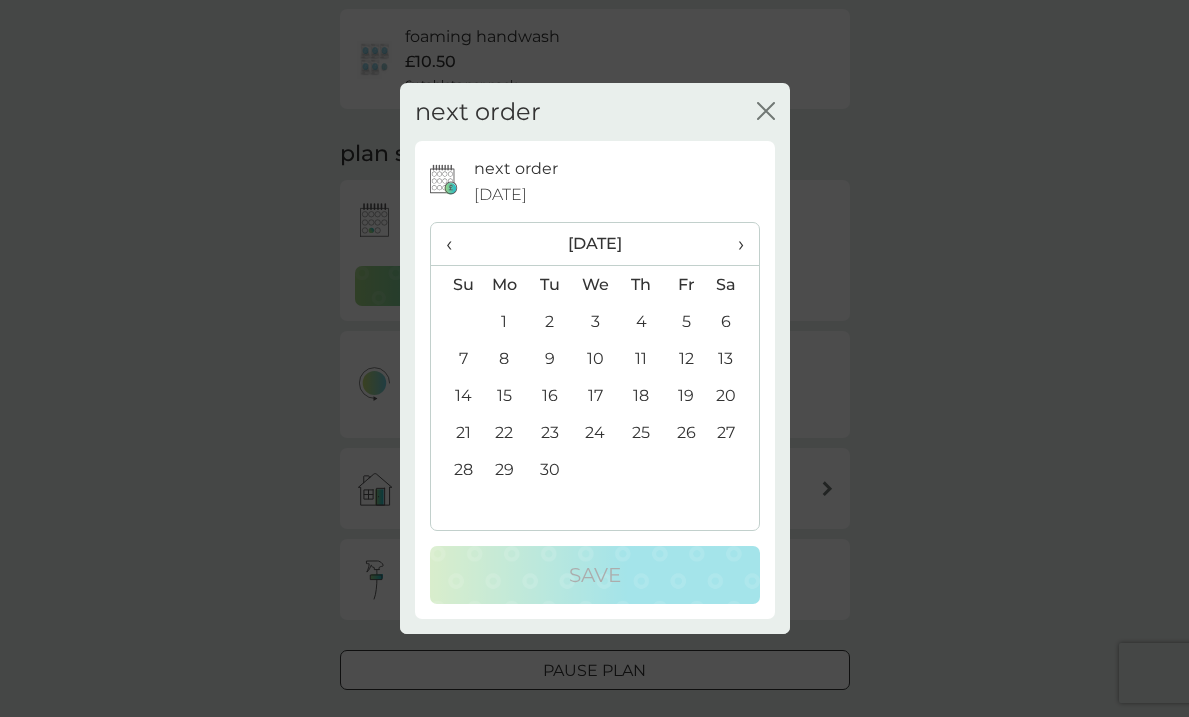 click on "‹" at bounding box center (456, 244) 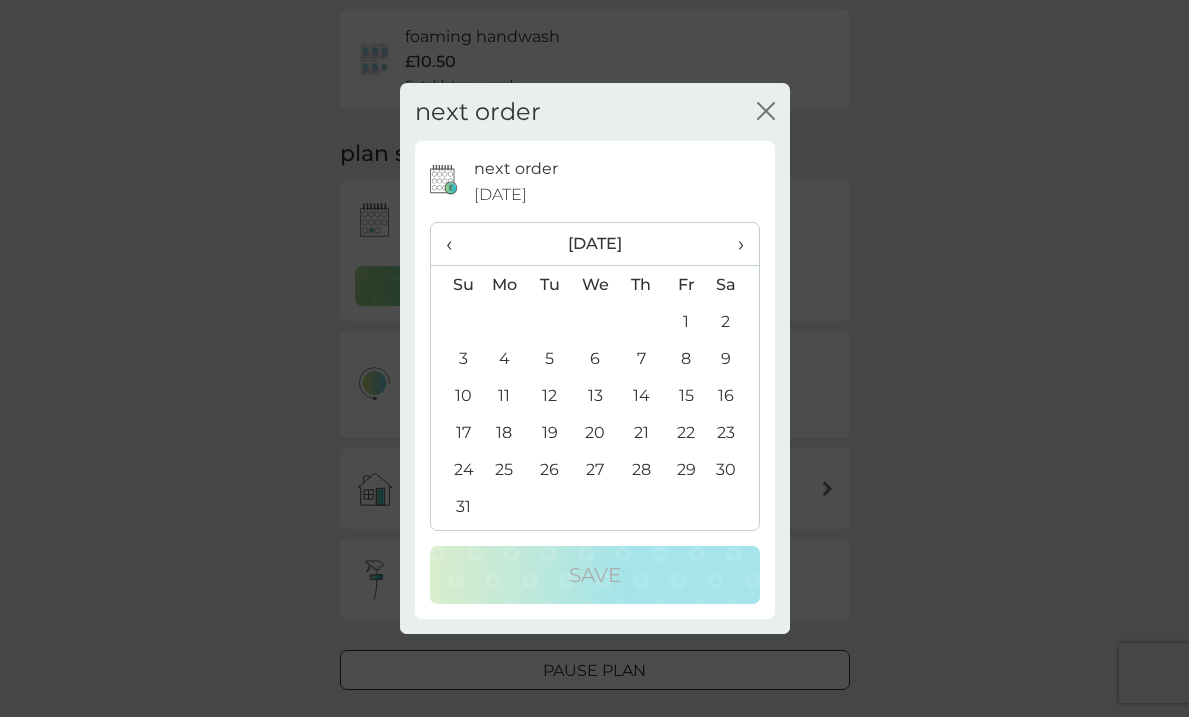 click on "‹" at bounding box center (456, 244) 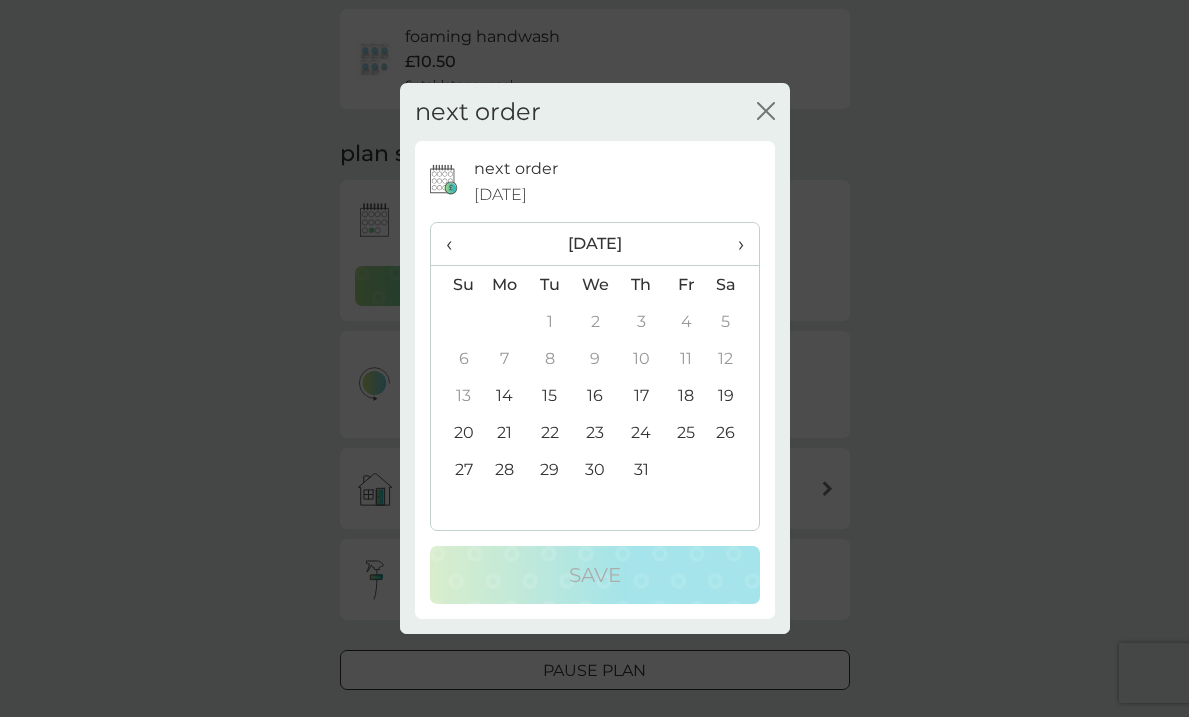 click on "19" at bounding box center [733, 395] 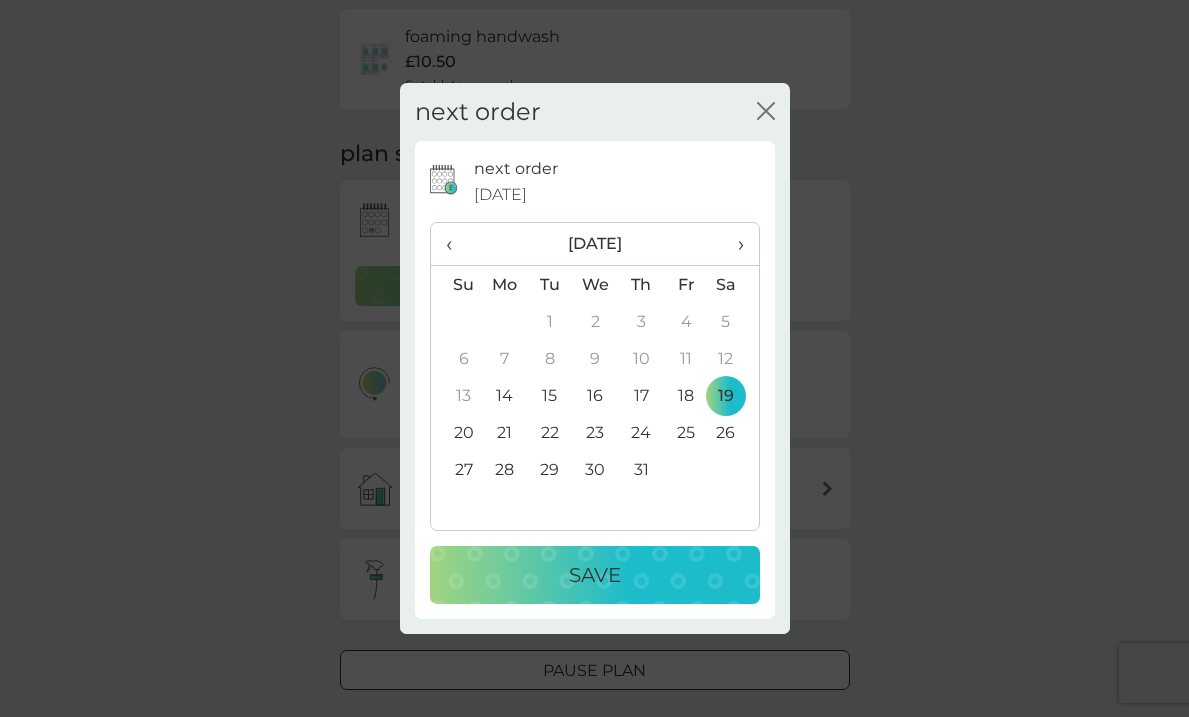 click on "Save" at bounding box center [595, 575] 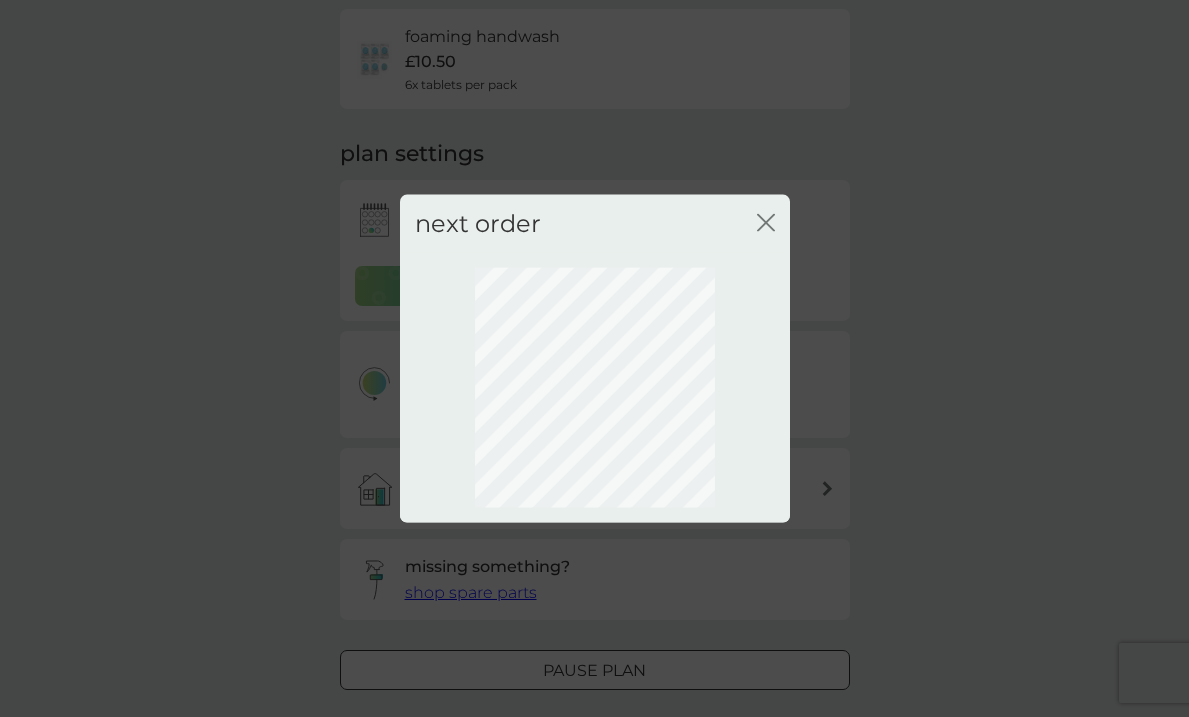 scroll, scrollTop: 120, scrollLeft: 0, axis: vertical 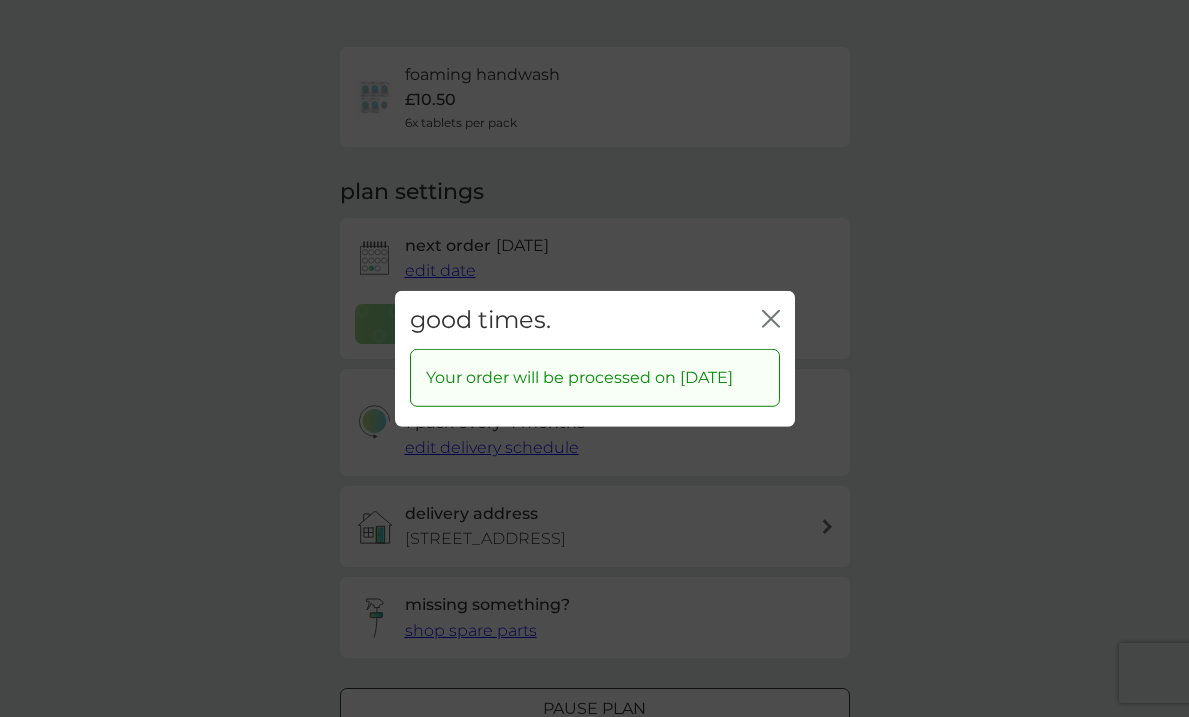 click on "close" 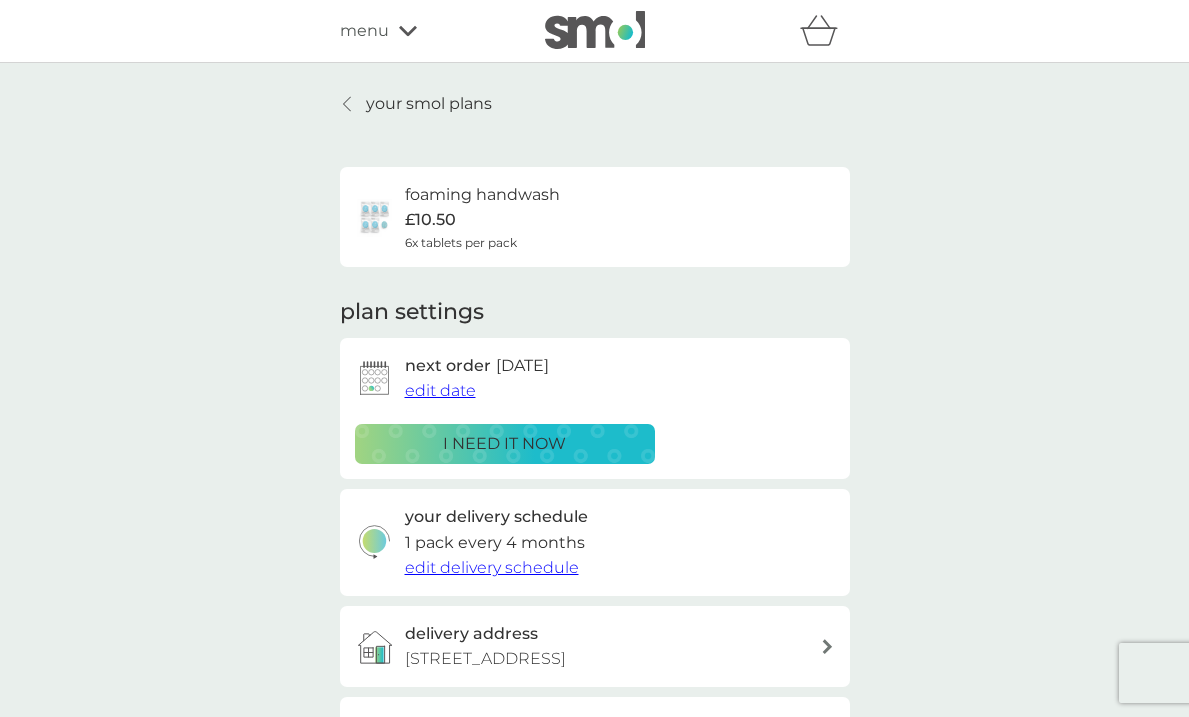scroll, scrollTop: 0, scrollLeft: 0, axis: both 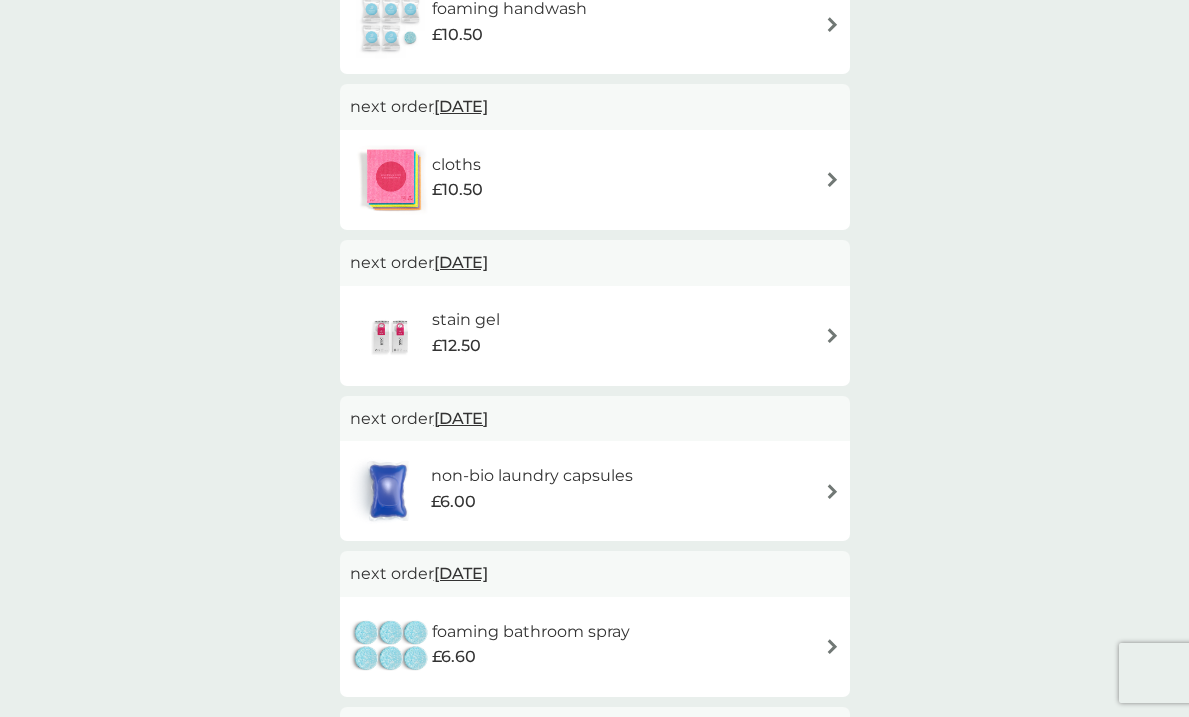 click on "stain gel £12.50" at bounding box center [595, 336] 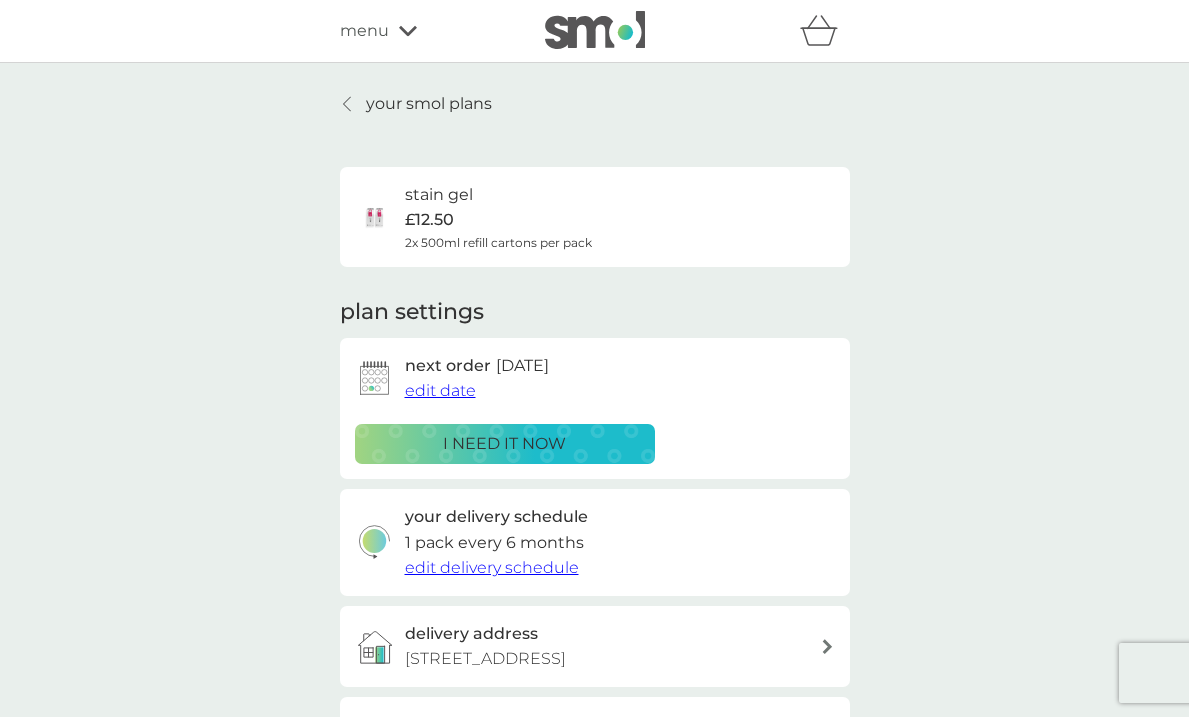 scroll, scrollTop: 254, scrollLeft: 0, axis: vertical 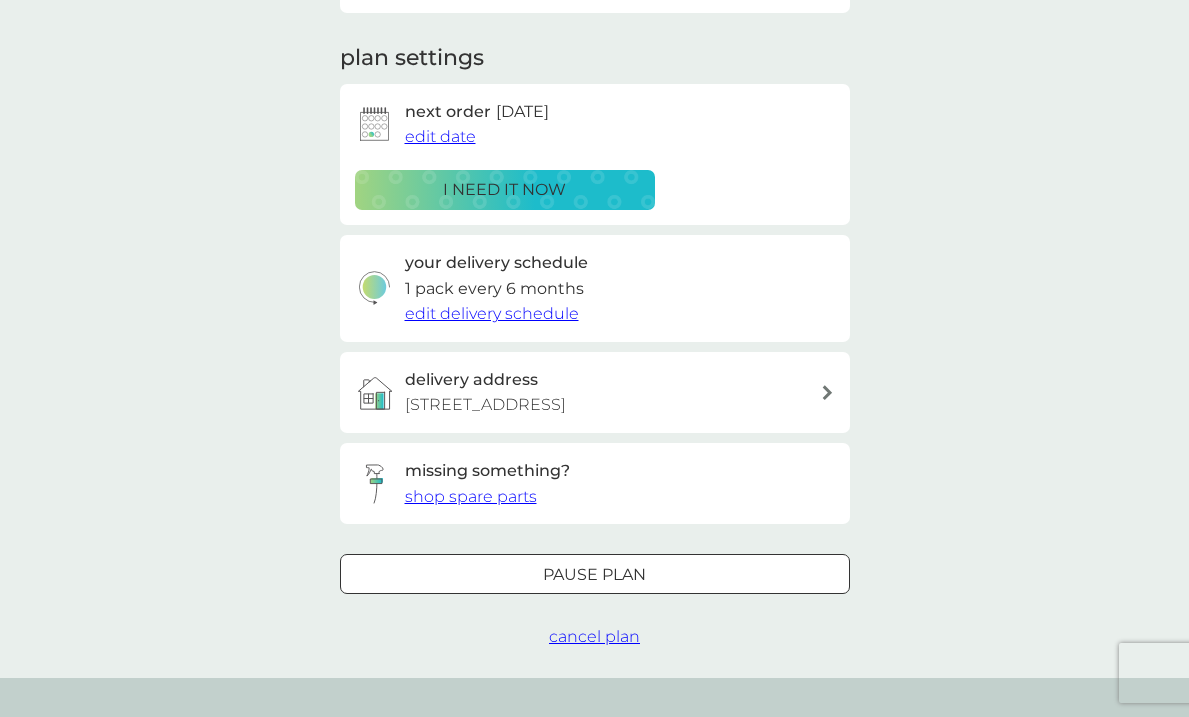 click on "Pause plan" at bounding box center [594, 575] 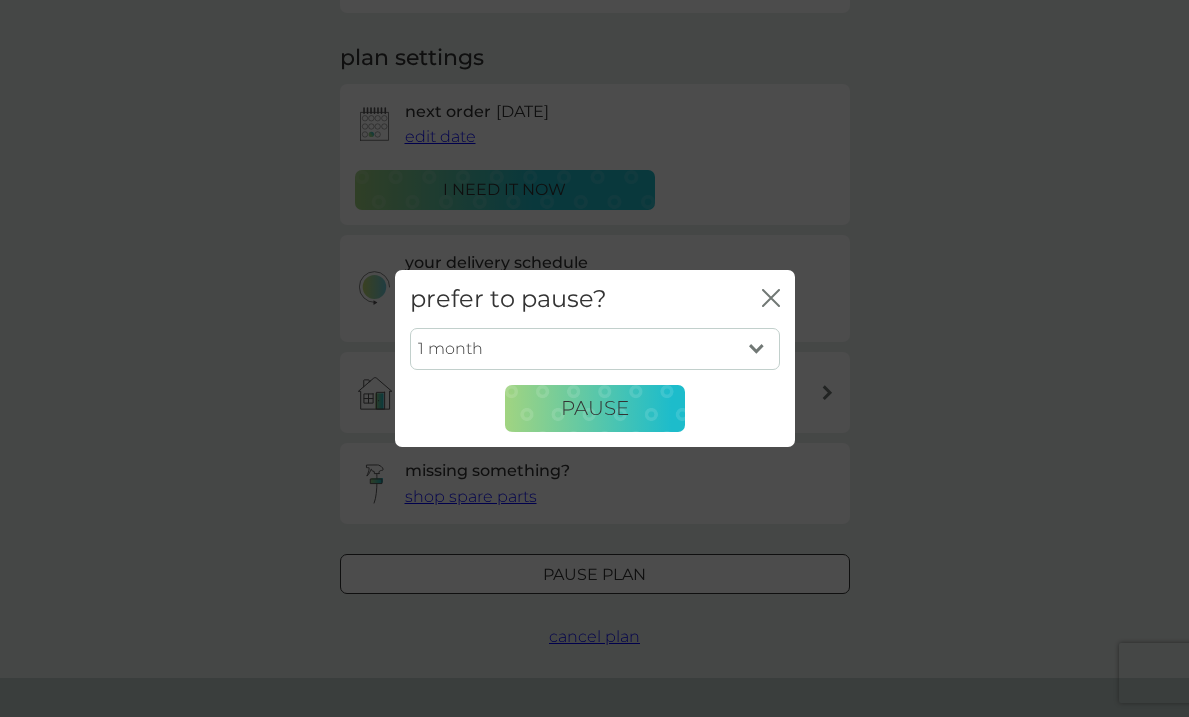 select on "6" 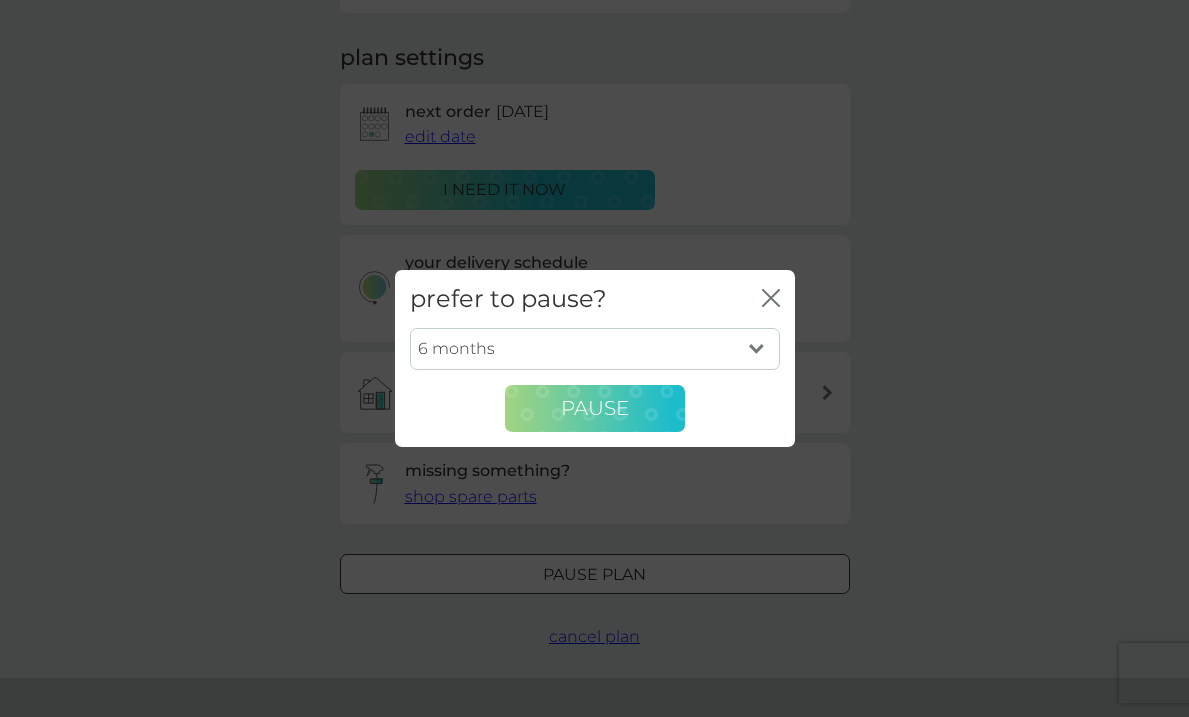 click on "Pause" at bounding box center (595, 408) 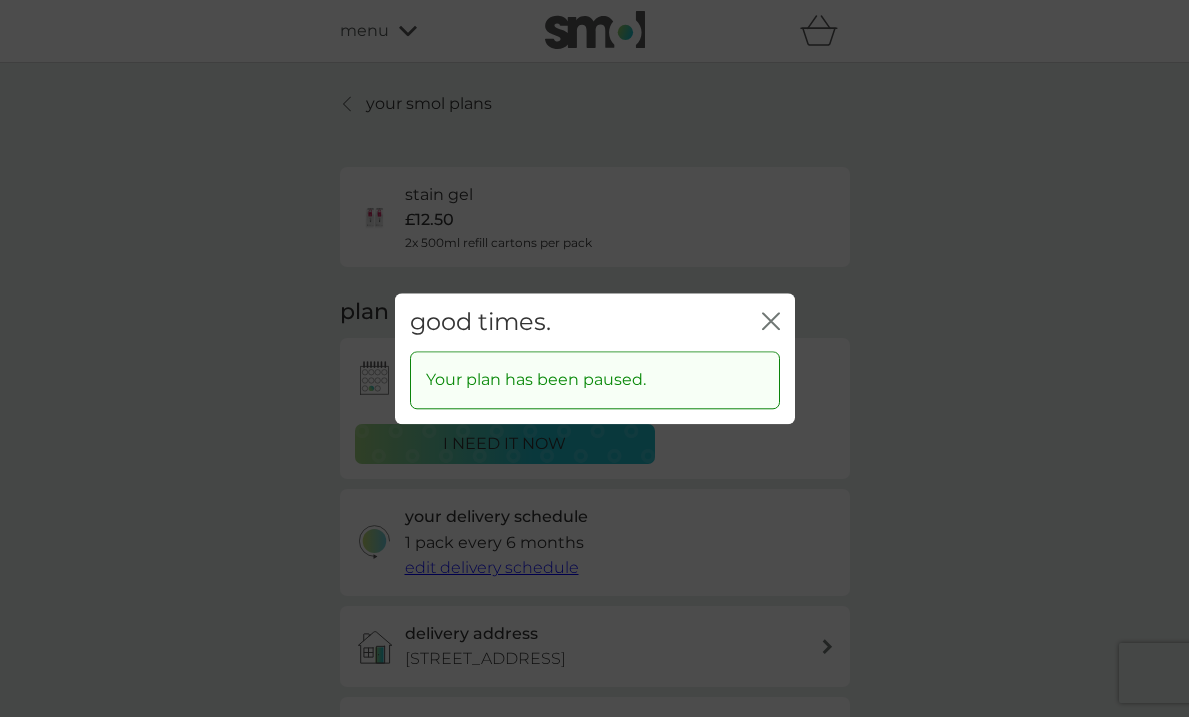 scroll, scrollTop: 0, scrollLeft: 0, axis: both 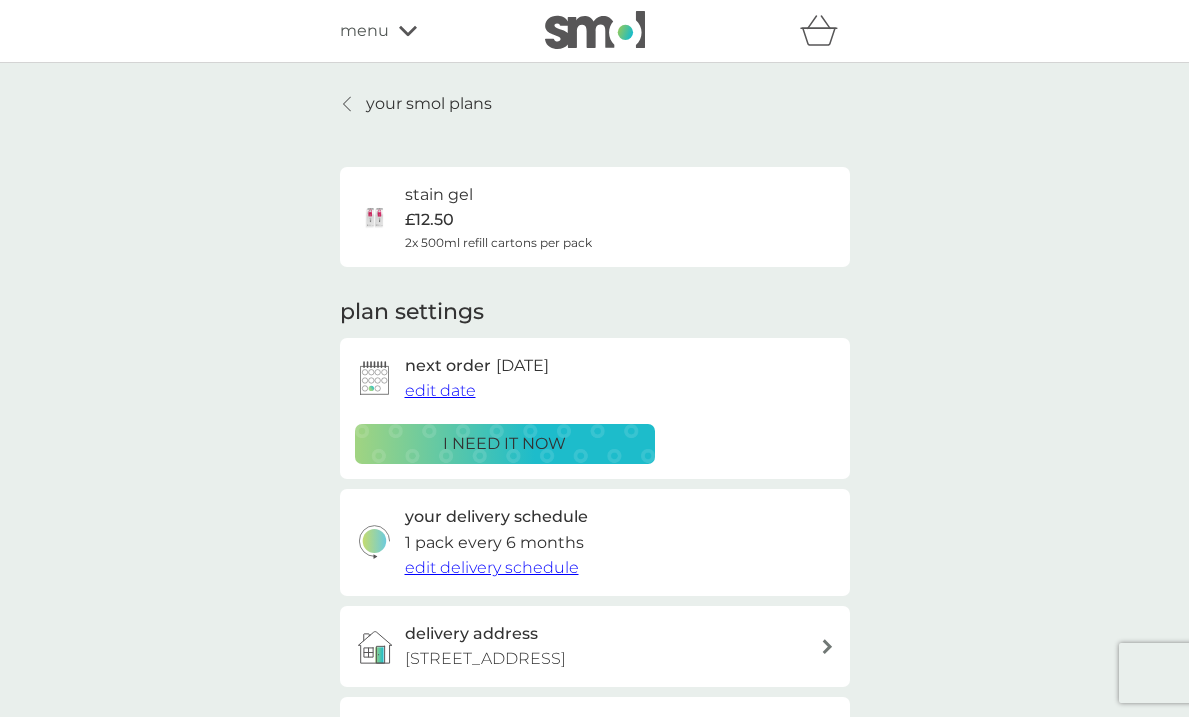 click on "your smol plans" at bounding box center (429, 104) 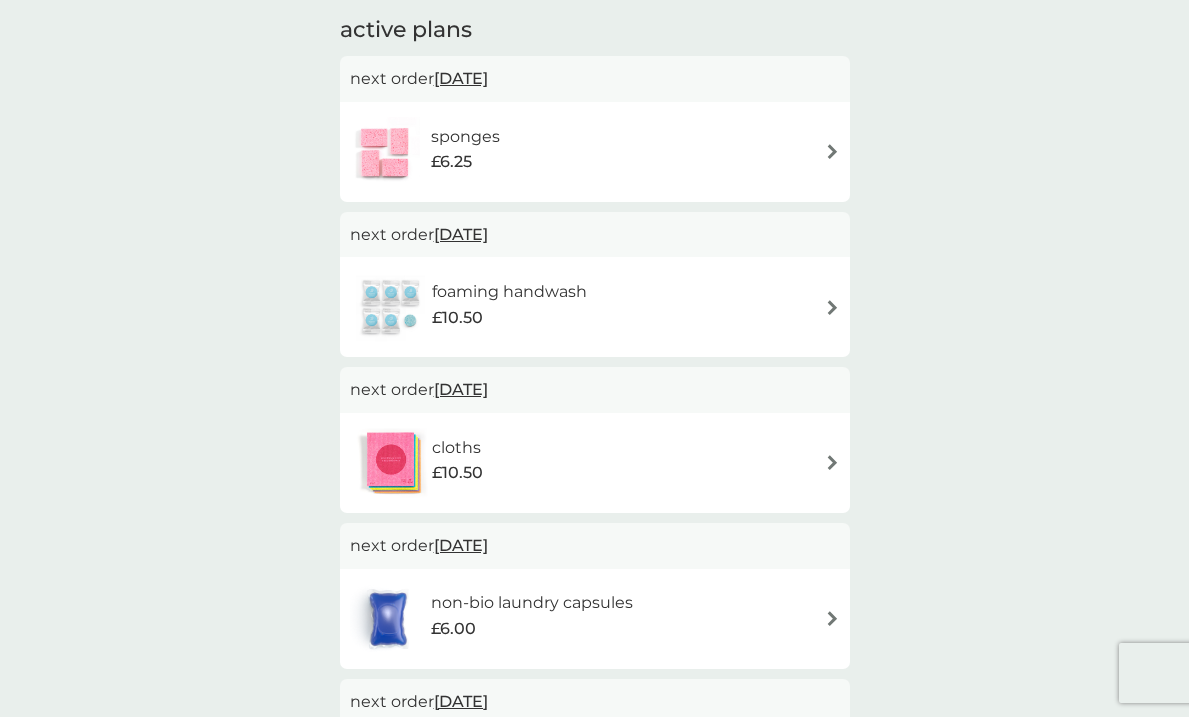 scroll, scrollTop: 358, scrollLeft: 0, axis: vertical 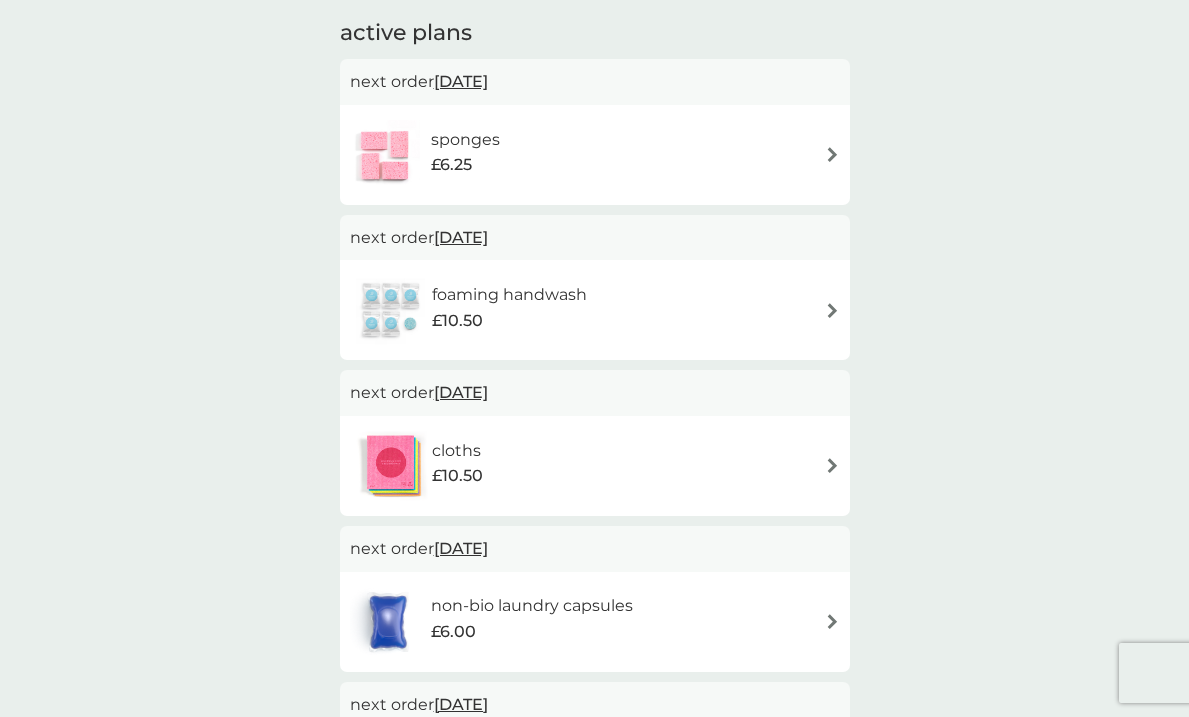 click on "cloths £10.50" at bounding box center (595, 466) 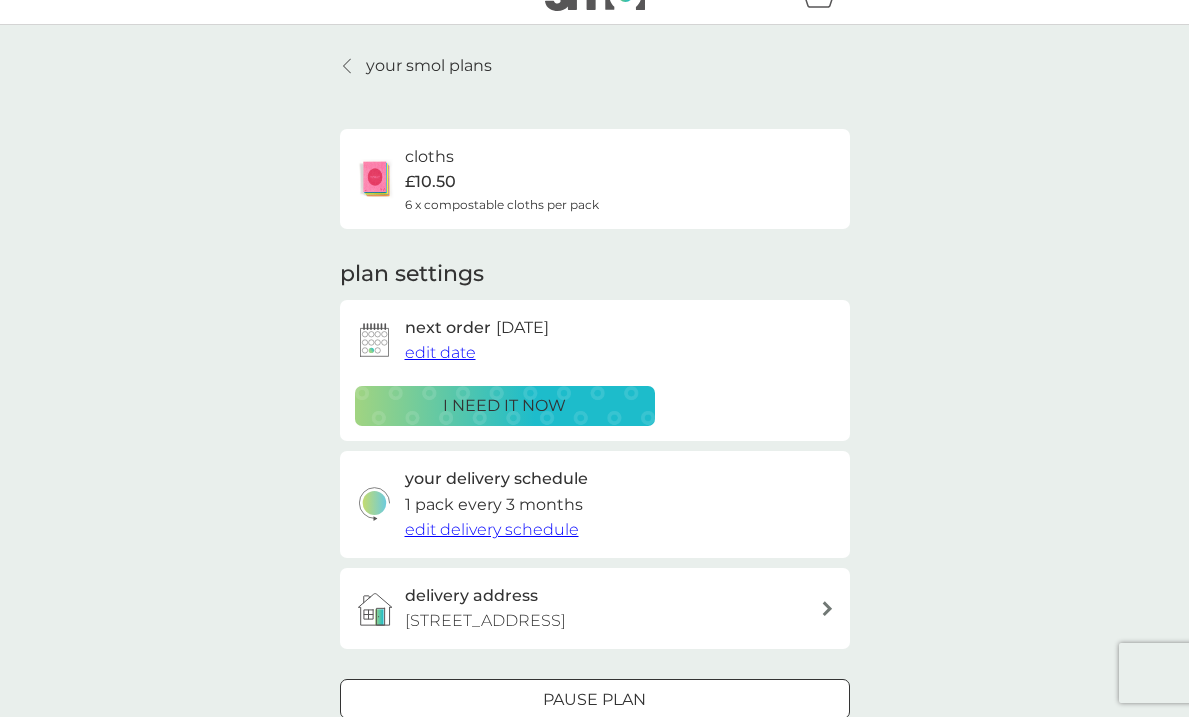 scroll, scrollTop: 56, scrollLeft: 0, axis: vertical 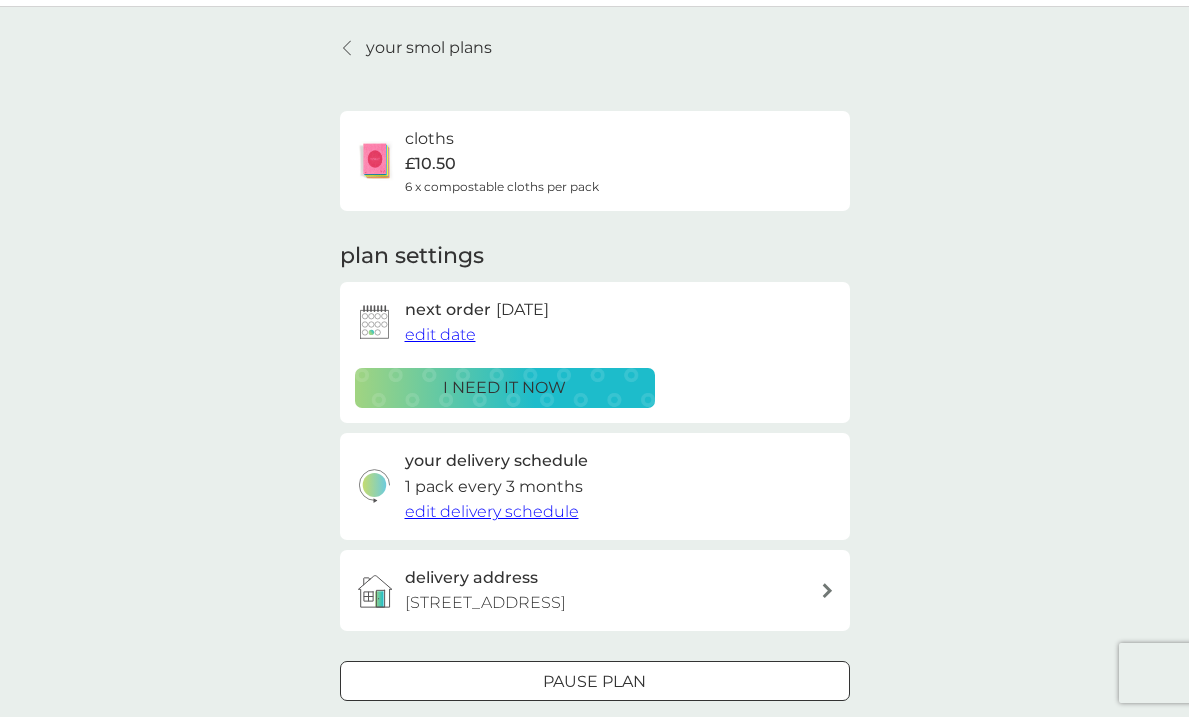 click on "edit date" at bounding box center (440, 334) 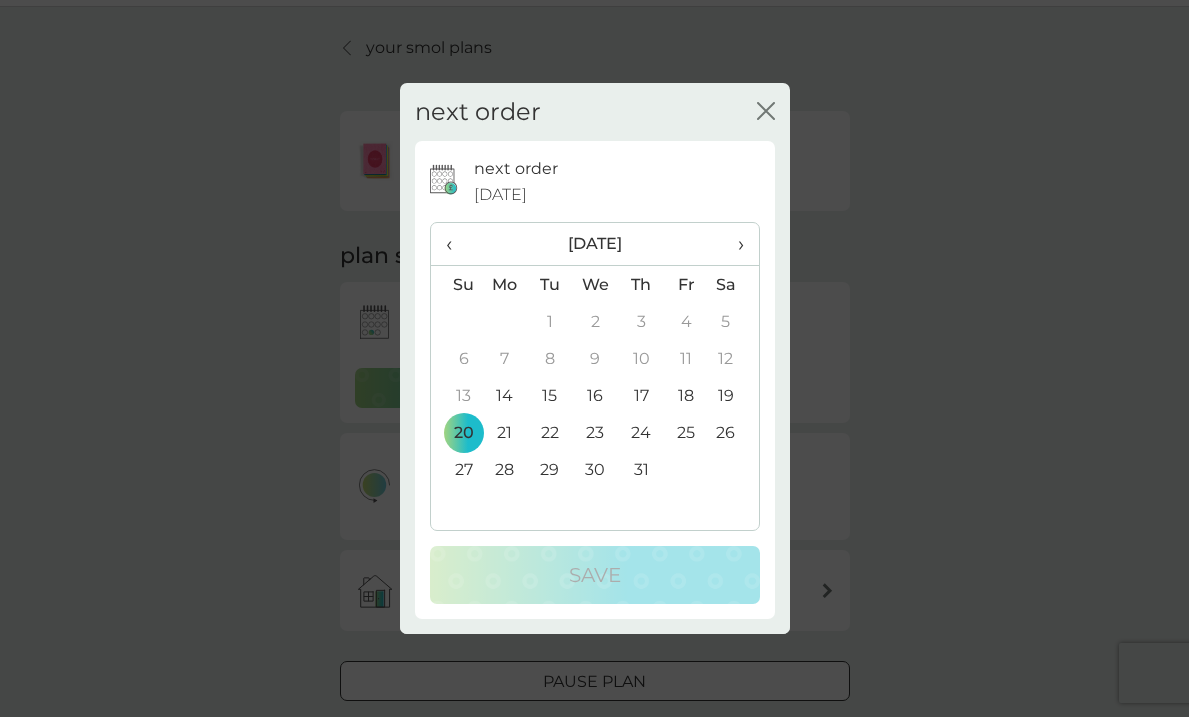 click on "19" at bounding box center [733, 395] 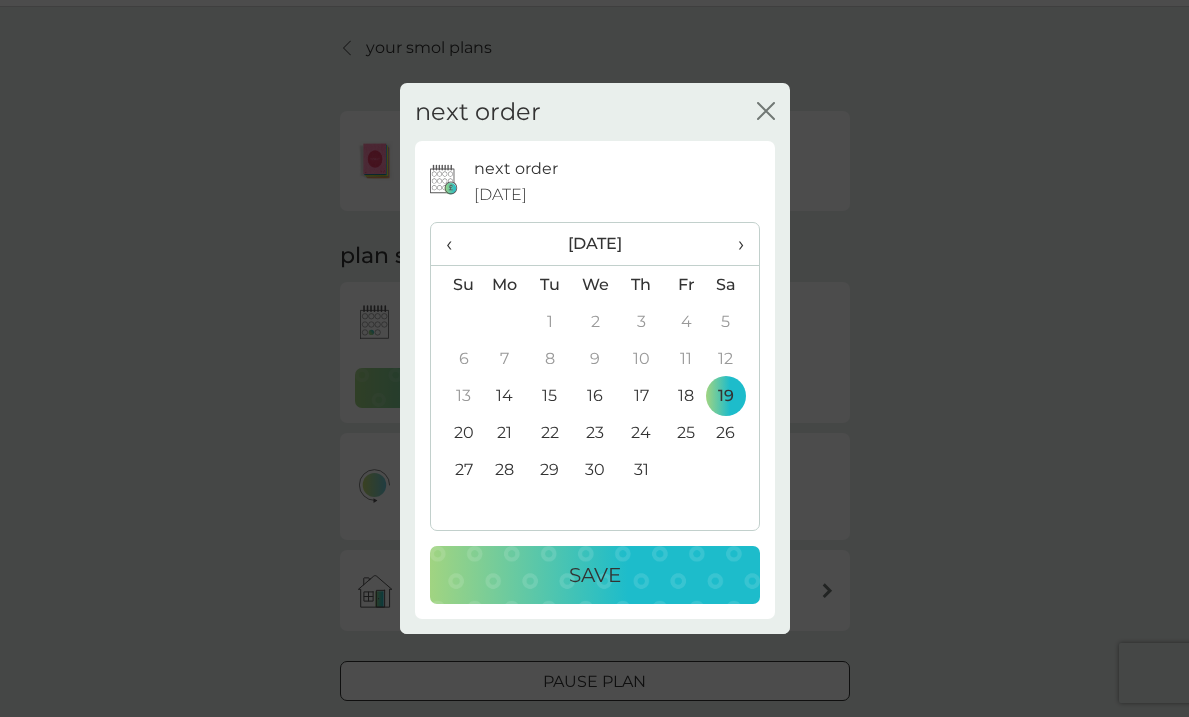 click on "Save" at bounding box center (595, 575) 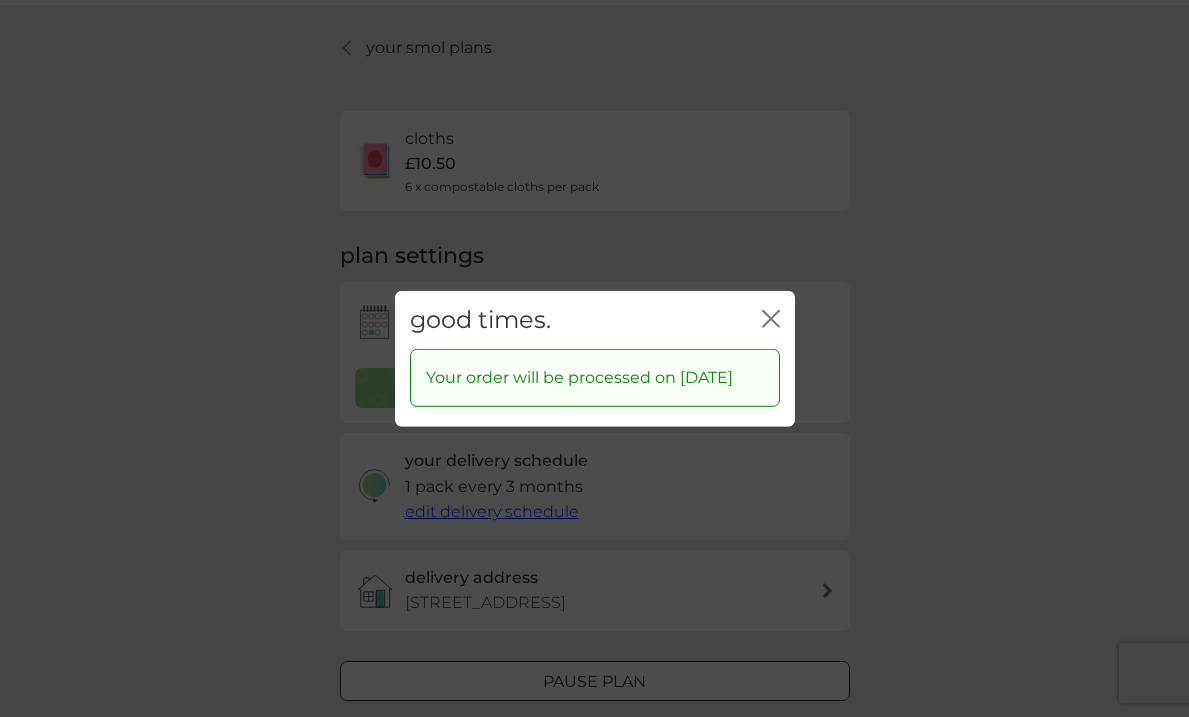 click on "close" 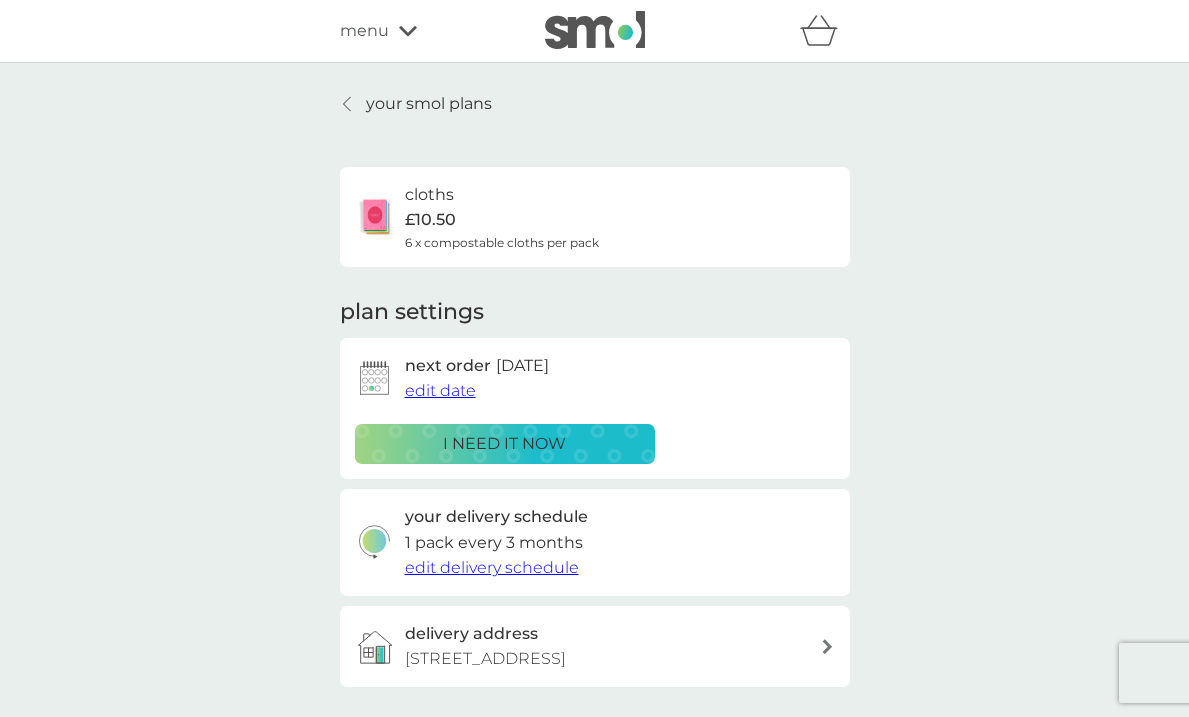 scroll, scrollTop: 0, scrollLeft: 0, axis: both 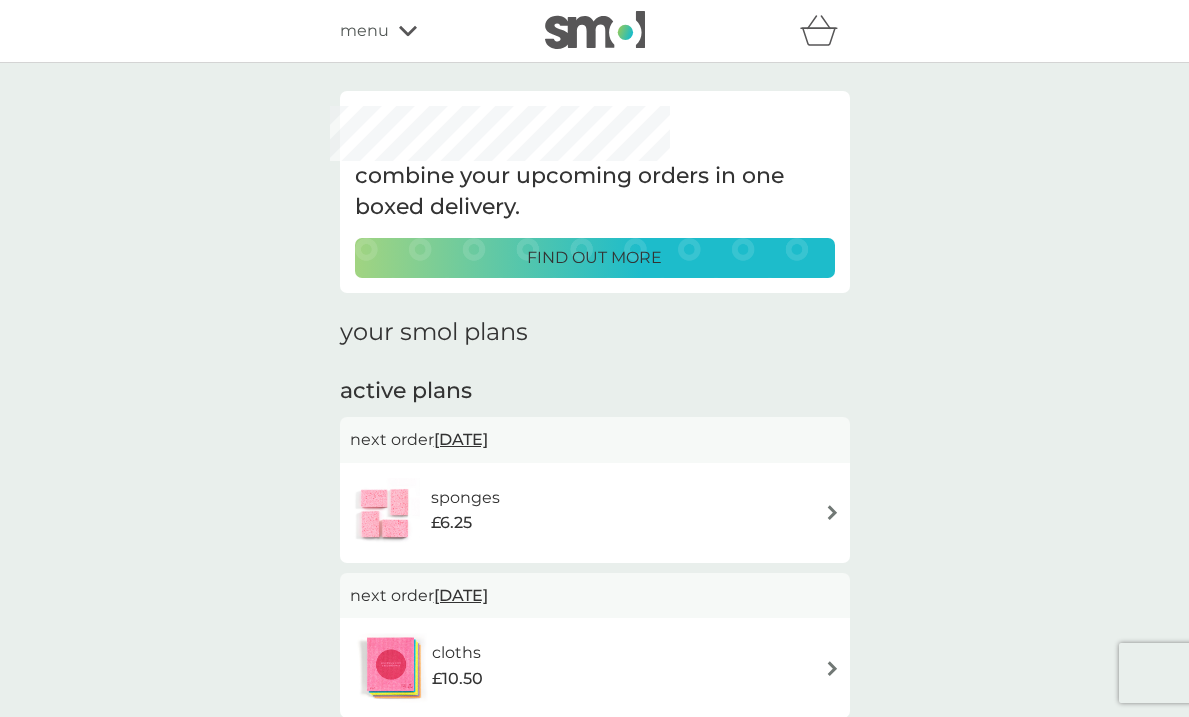 click on "find out more" at bounding box center [594, 258] 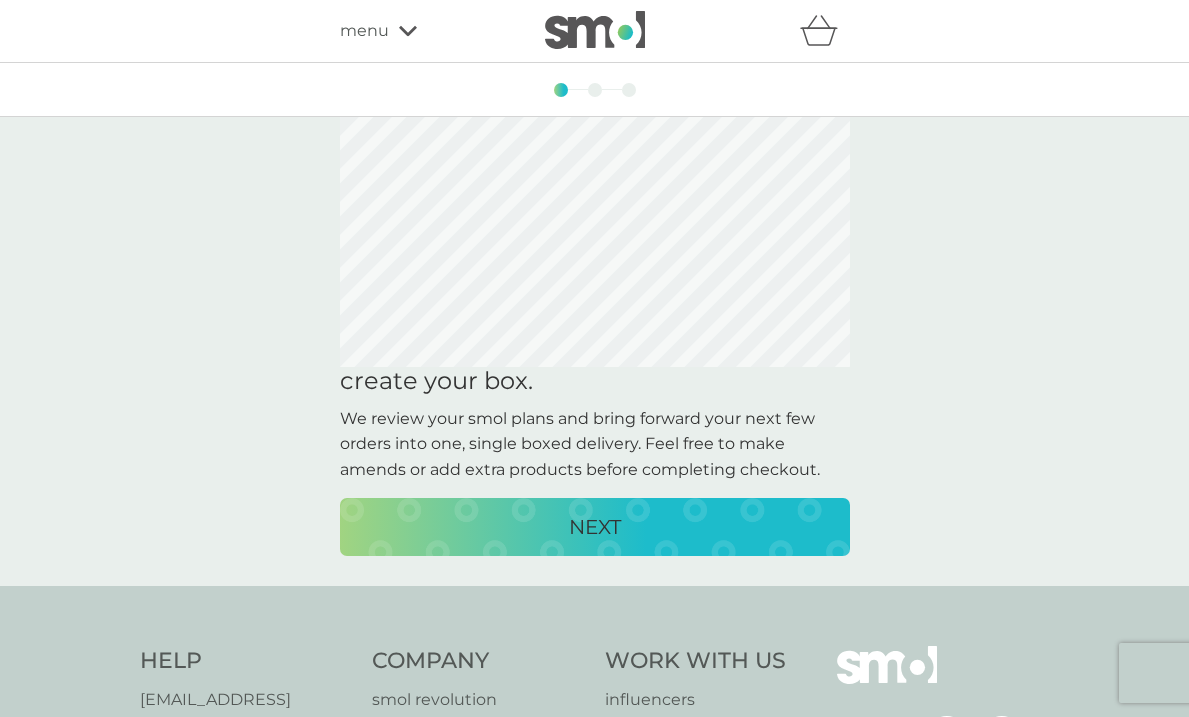 click on "NEXT" at bounding box center [595, 527] 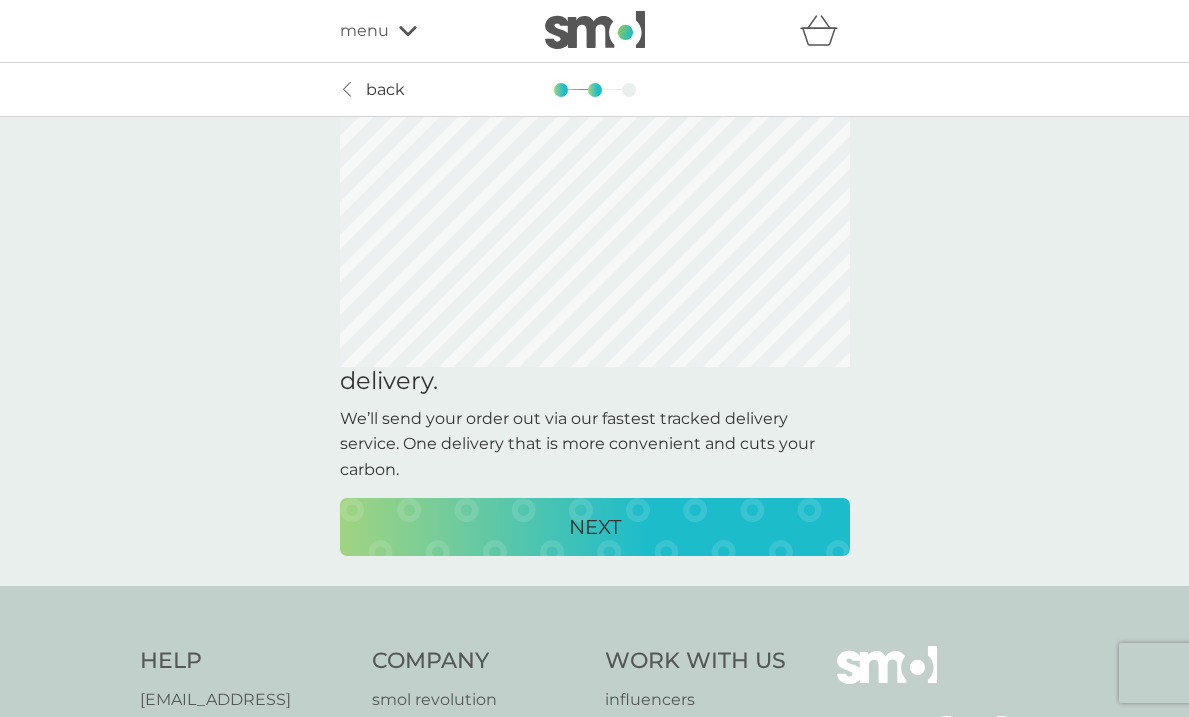 click on "NEXT" at bounding box center [595, 527] 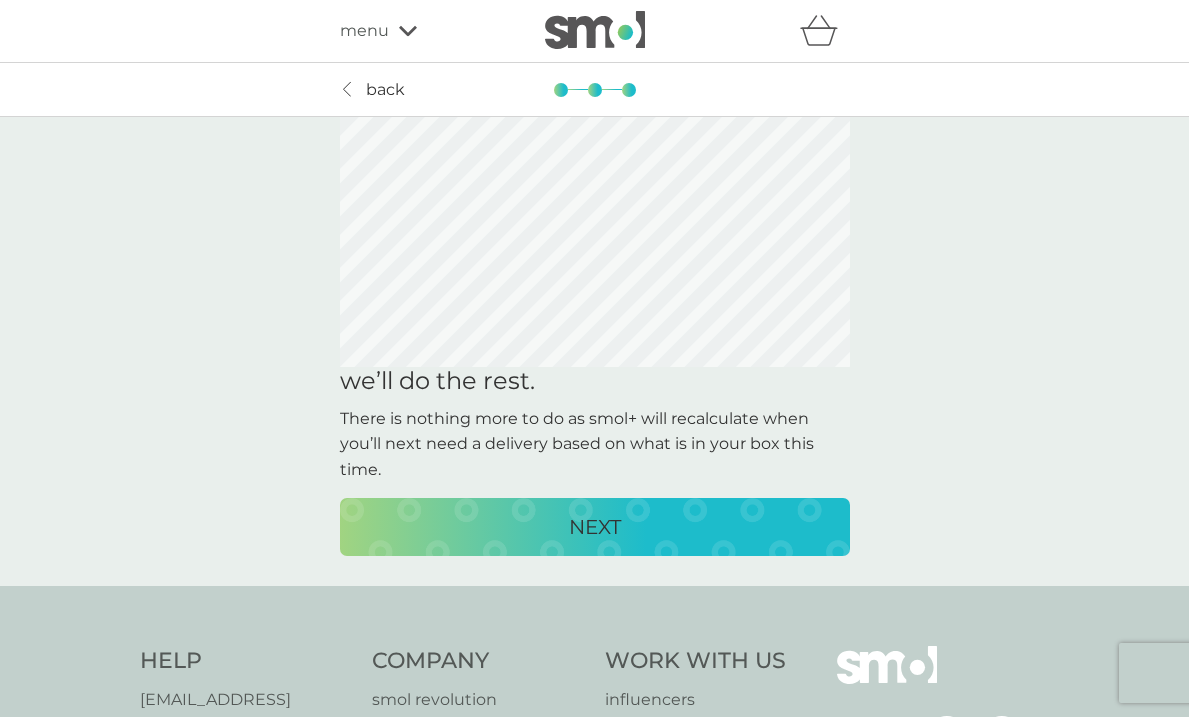click on "NEXT" at bounding box center (595, 527) 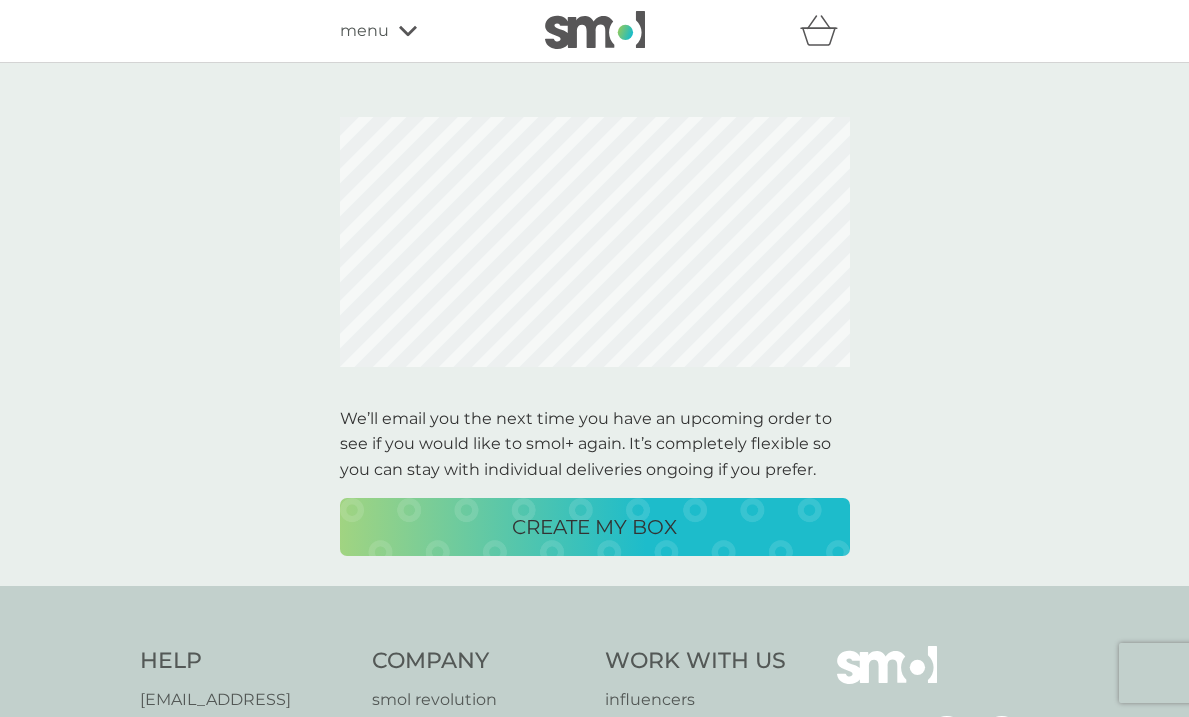 click on "CREATE MY BOX" at bounding box center (594, 527) 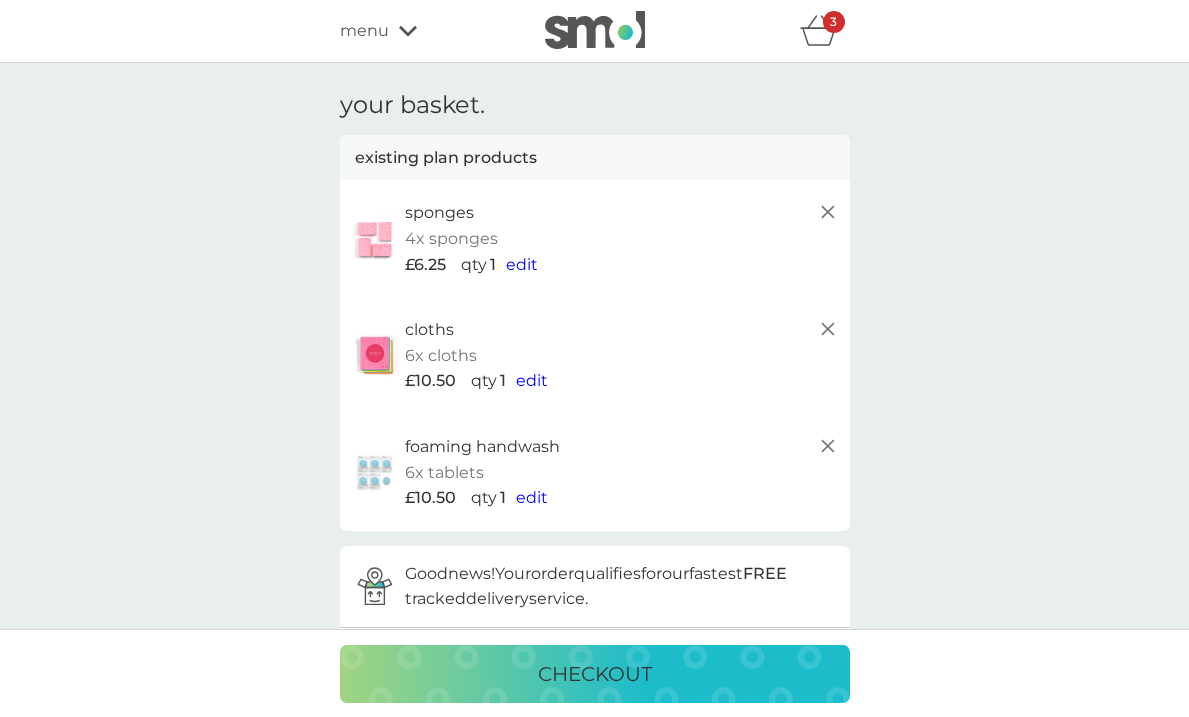 scroll, scrollTop: 0, scrollLeft: 0, axis: both 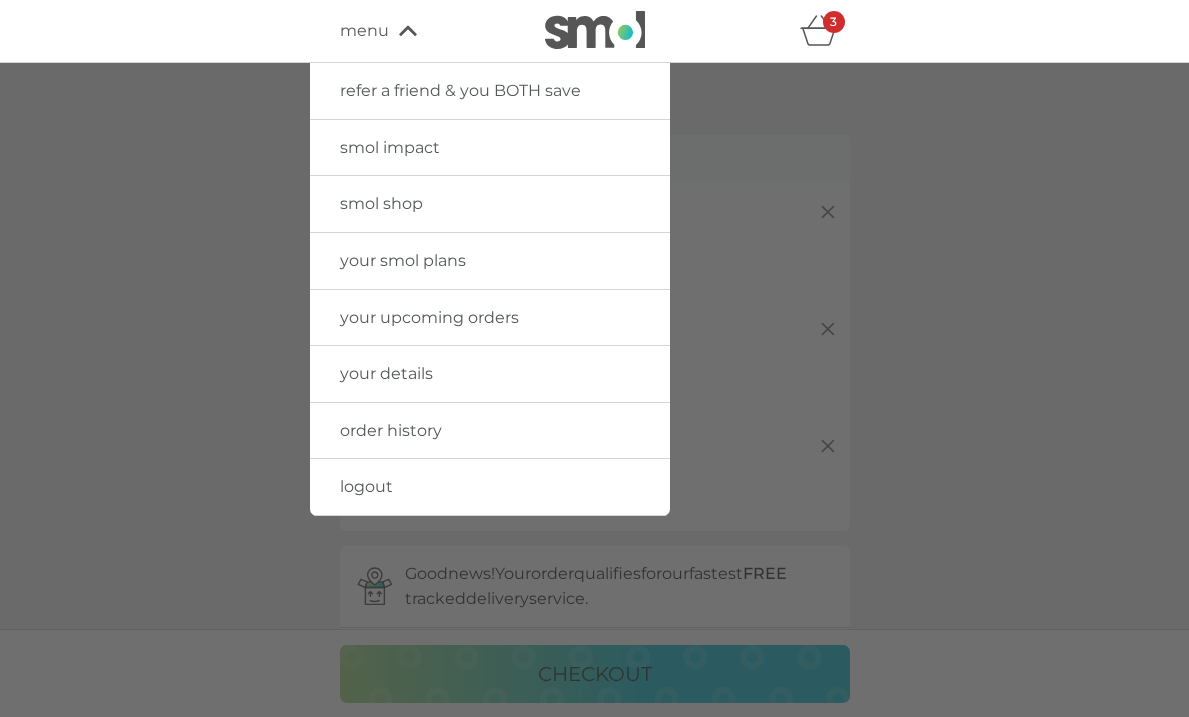click at bounding box center (594, 421) 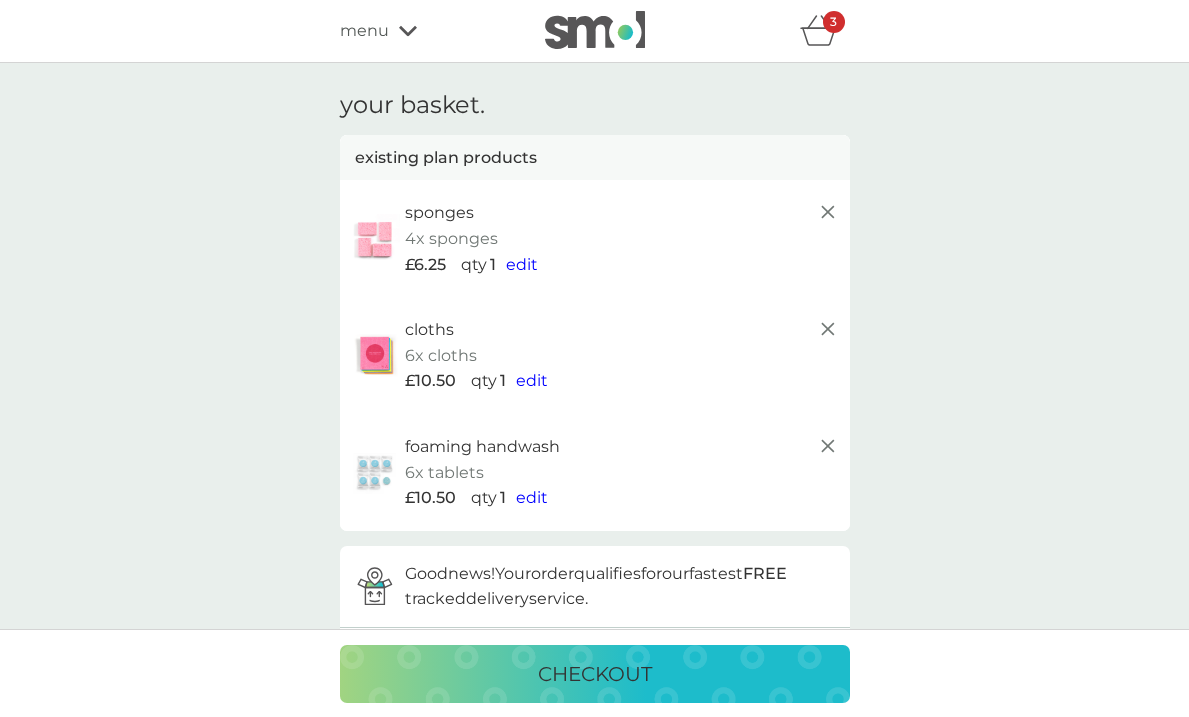click on "checkout" at bounding box center [595, 674] 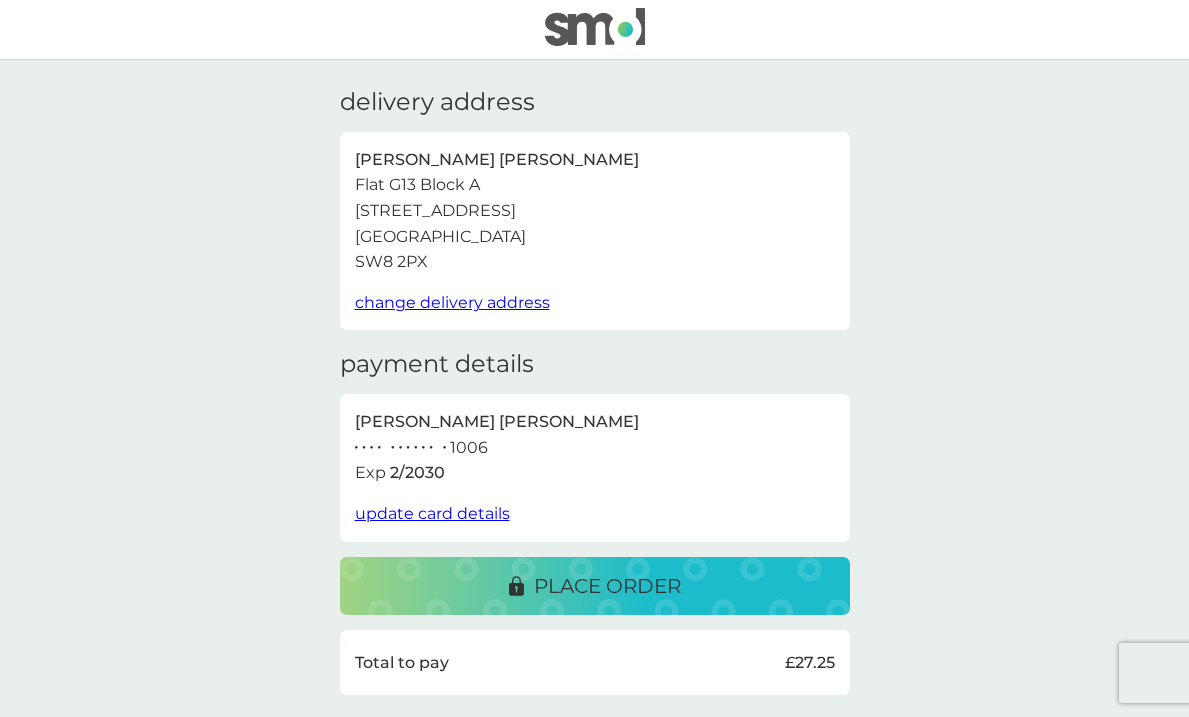scroll, scrollTop: 71, scrollLeft: 0, axis: vertical 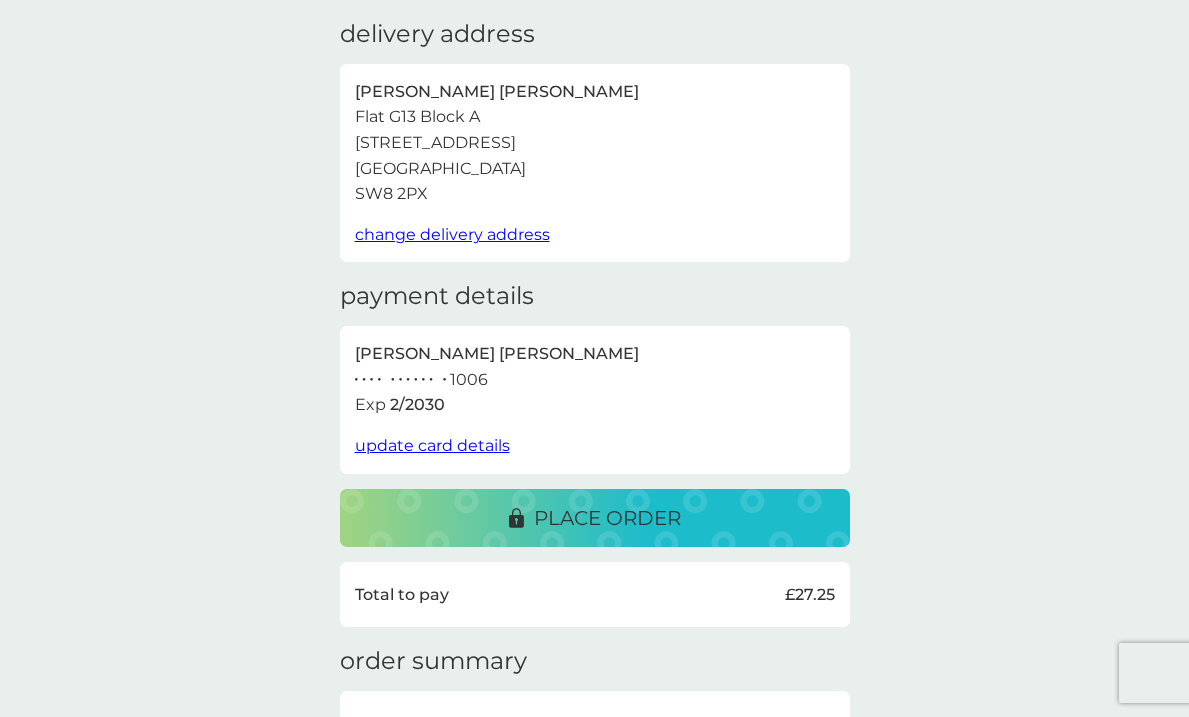 click on "place order" at bounding box center [607, 518] 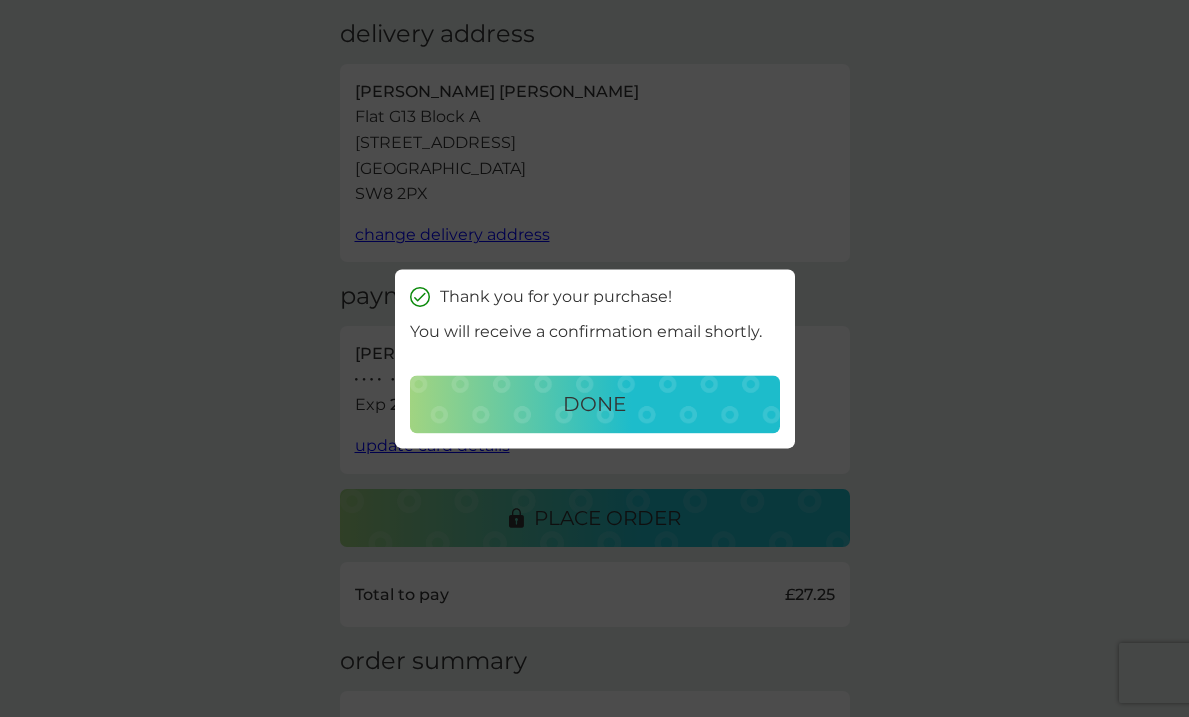 click on "done" at bounding box center (595, 404) 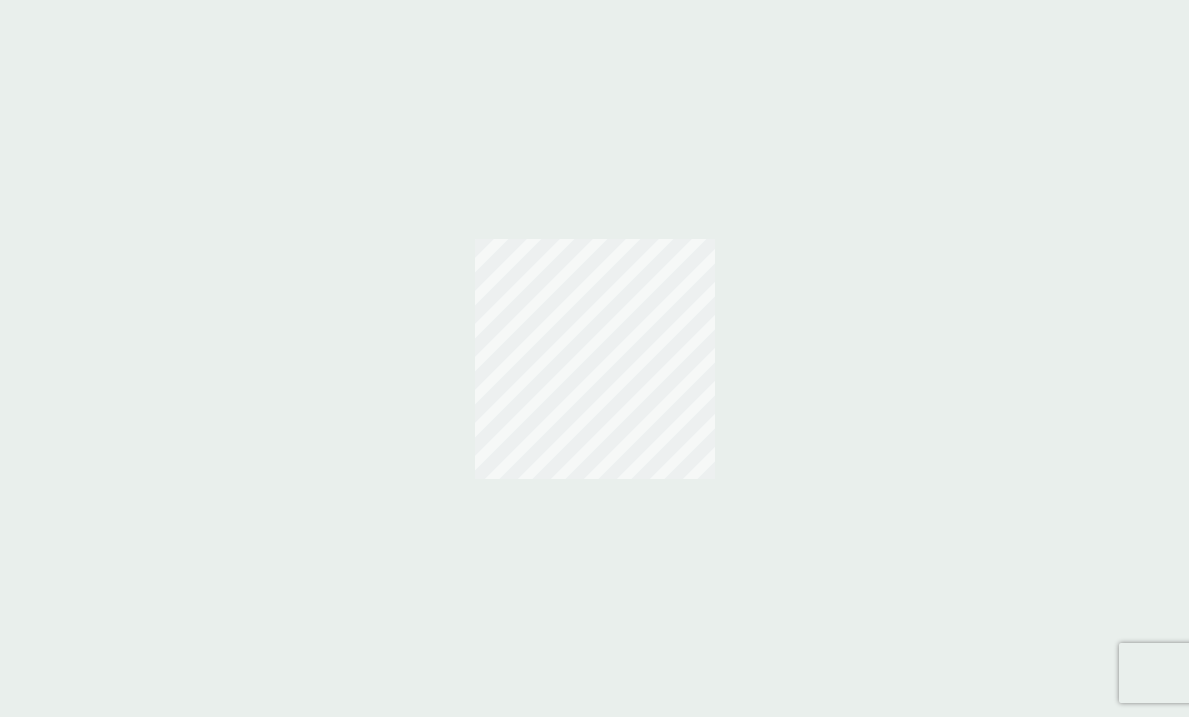 scroll, scrollTop: 0, scrollLeft: 0, axis: both 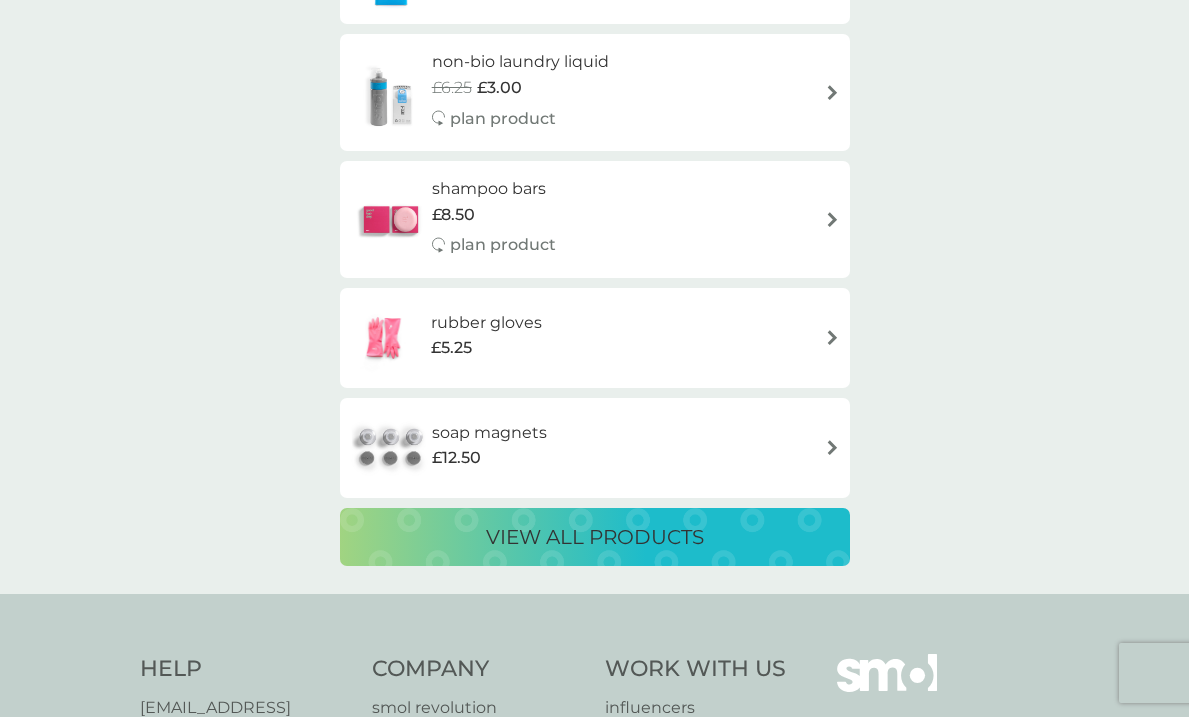 click on "soap magnets £12.50" at bounding box center [595, 448] 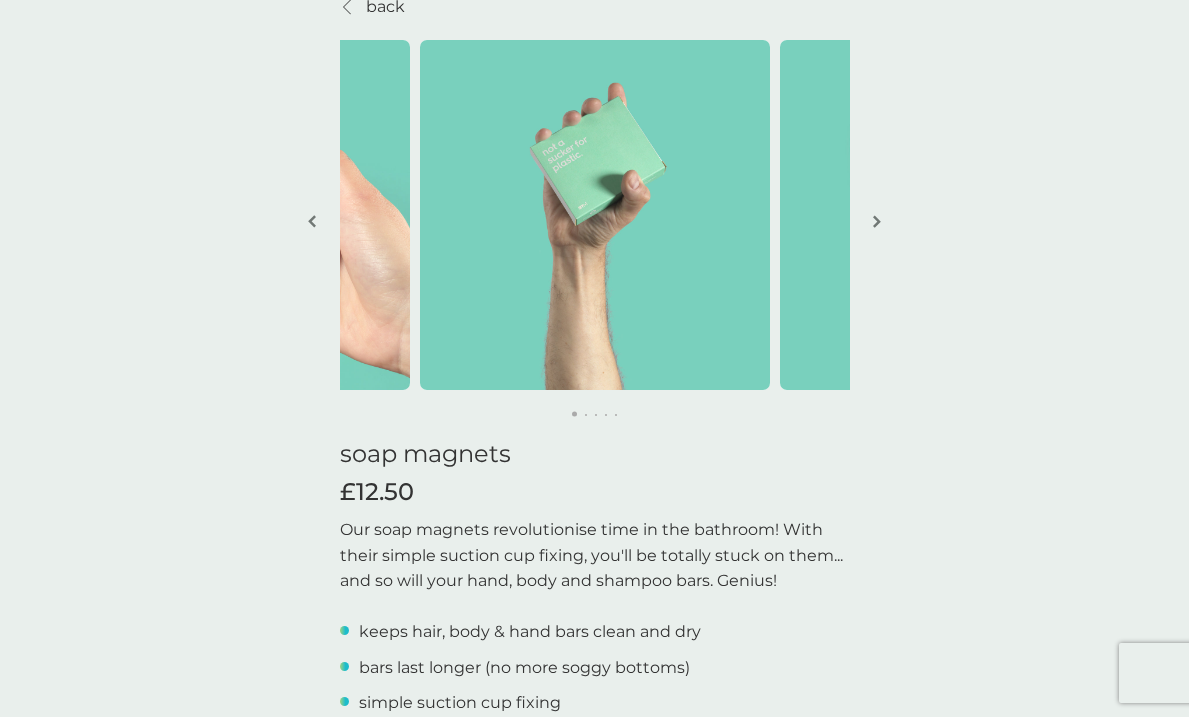 scroll, scrollTop: 0, scrollLeft: 0, axis: both 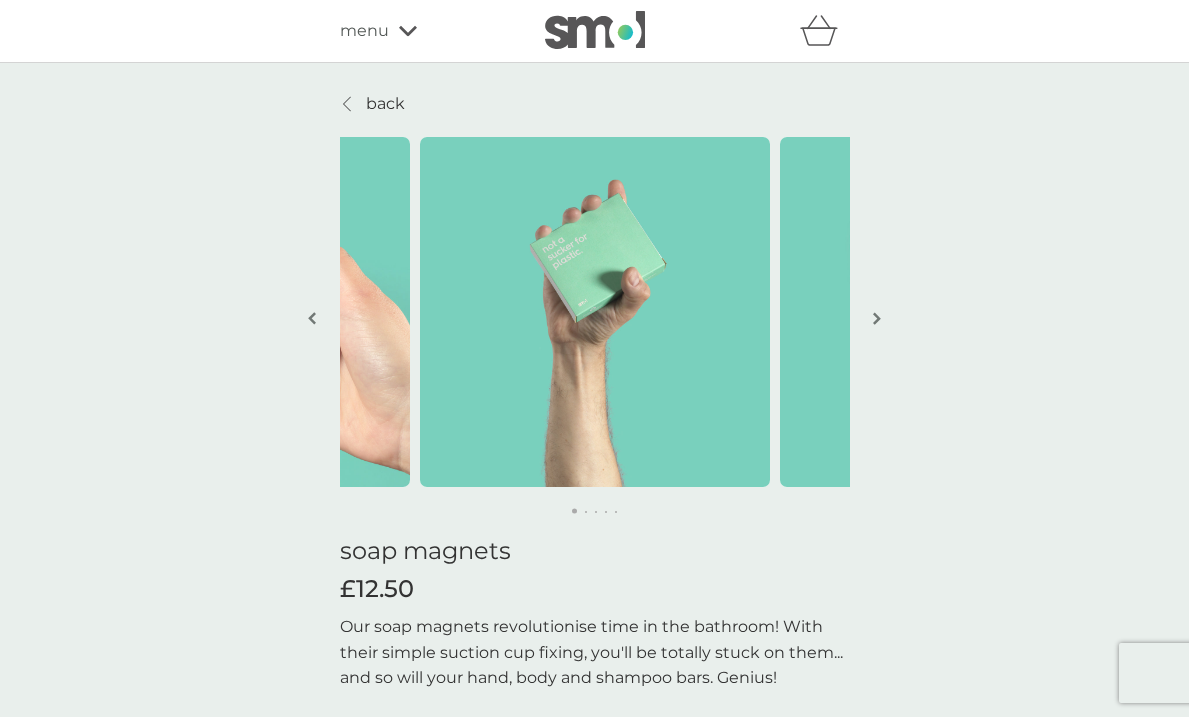 click at bounding box center (877, 320) 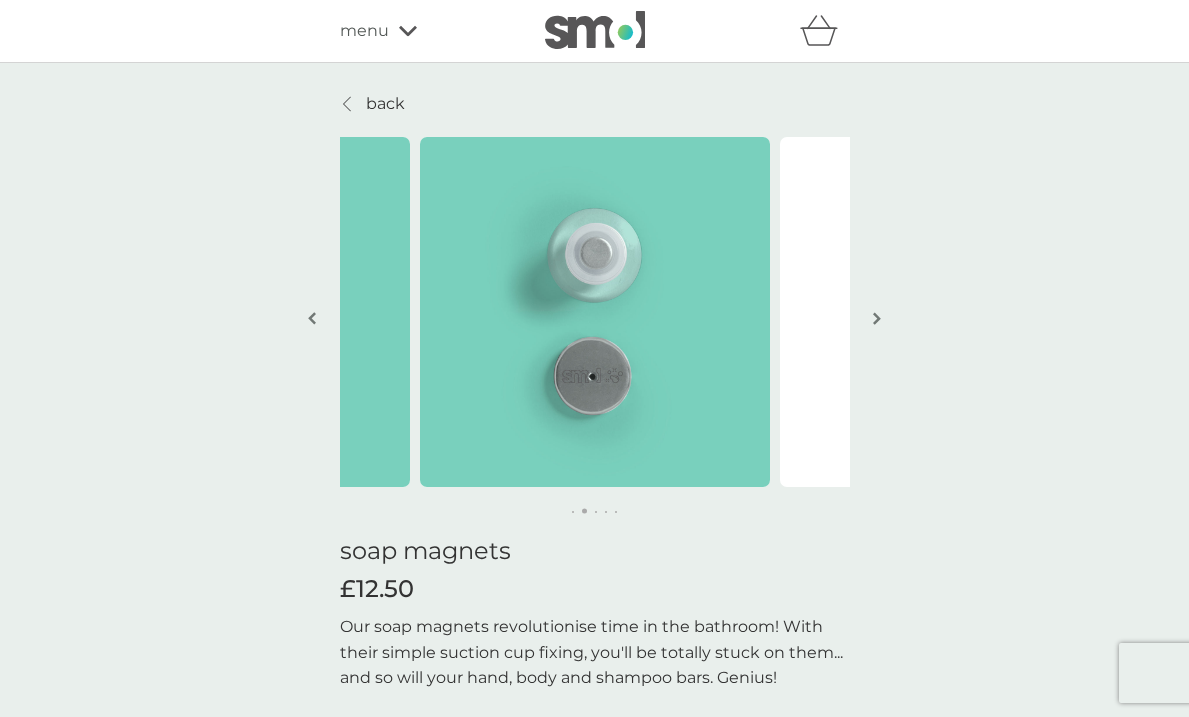 click at bounding box center (877, 320) 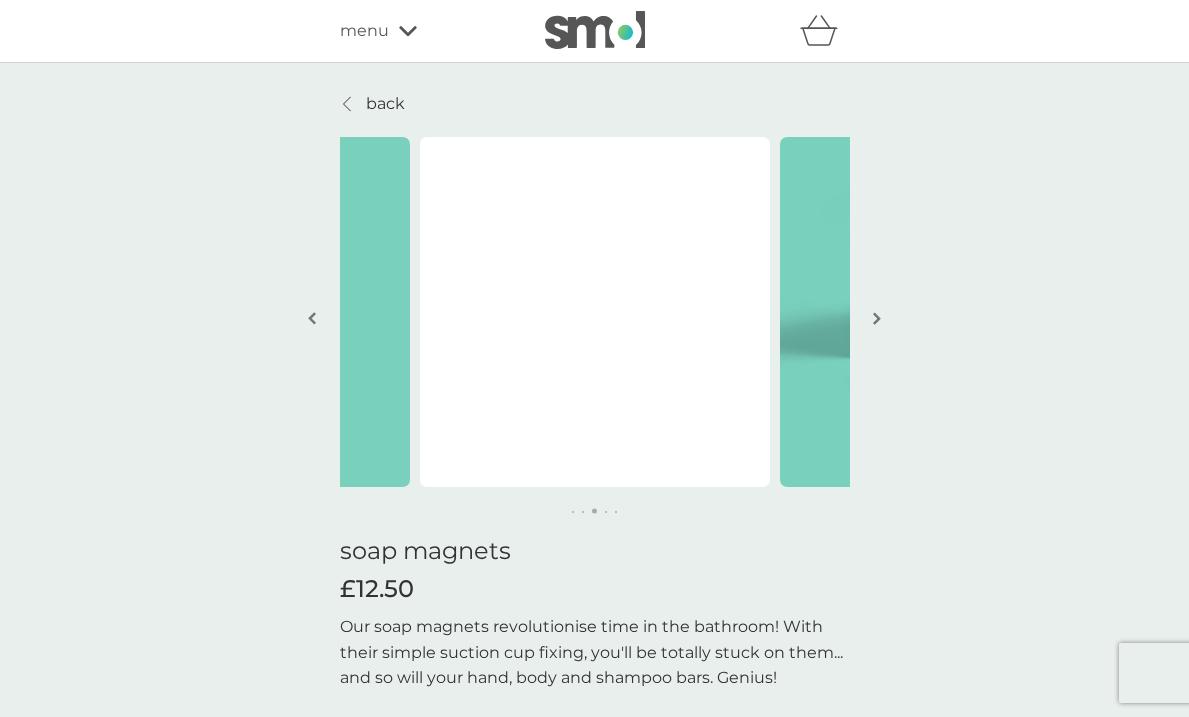 click at bounding box center [877, 320] 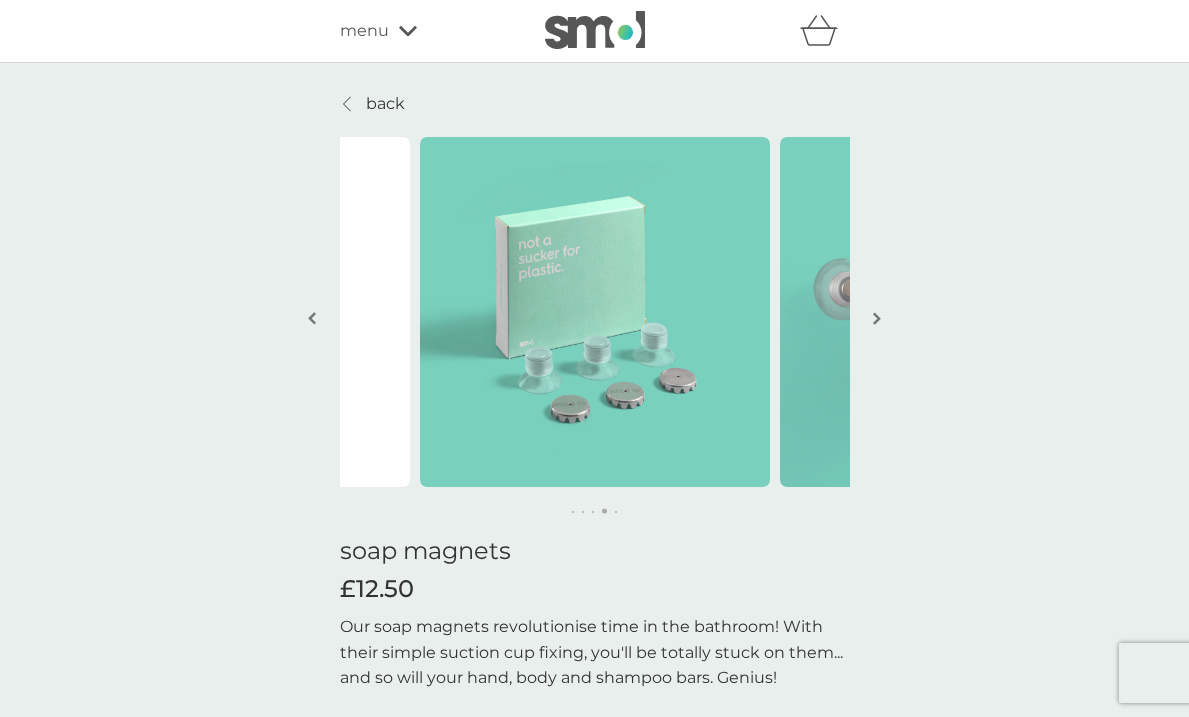 click at bounding box center (877, 320) 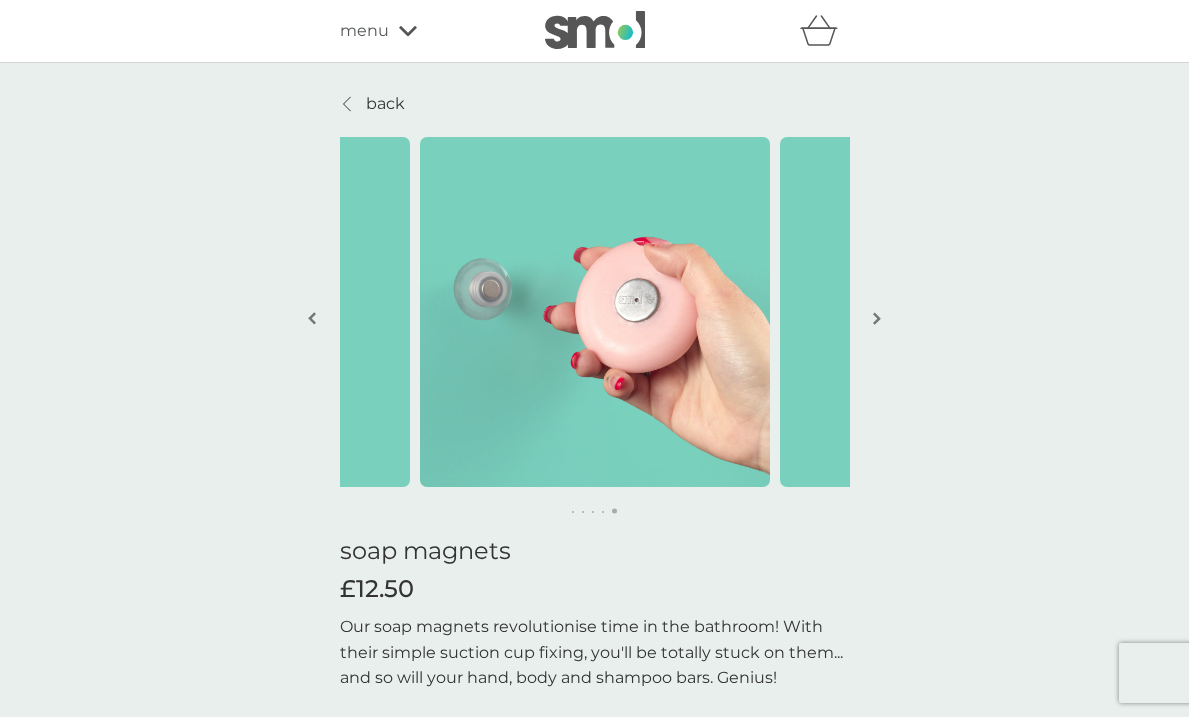 scroll, scrollTop: 0, scrollLeft: 0, axis: both 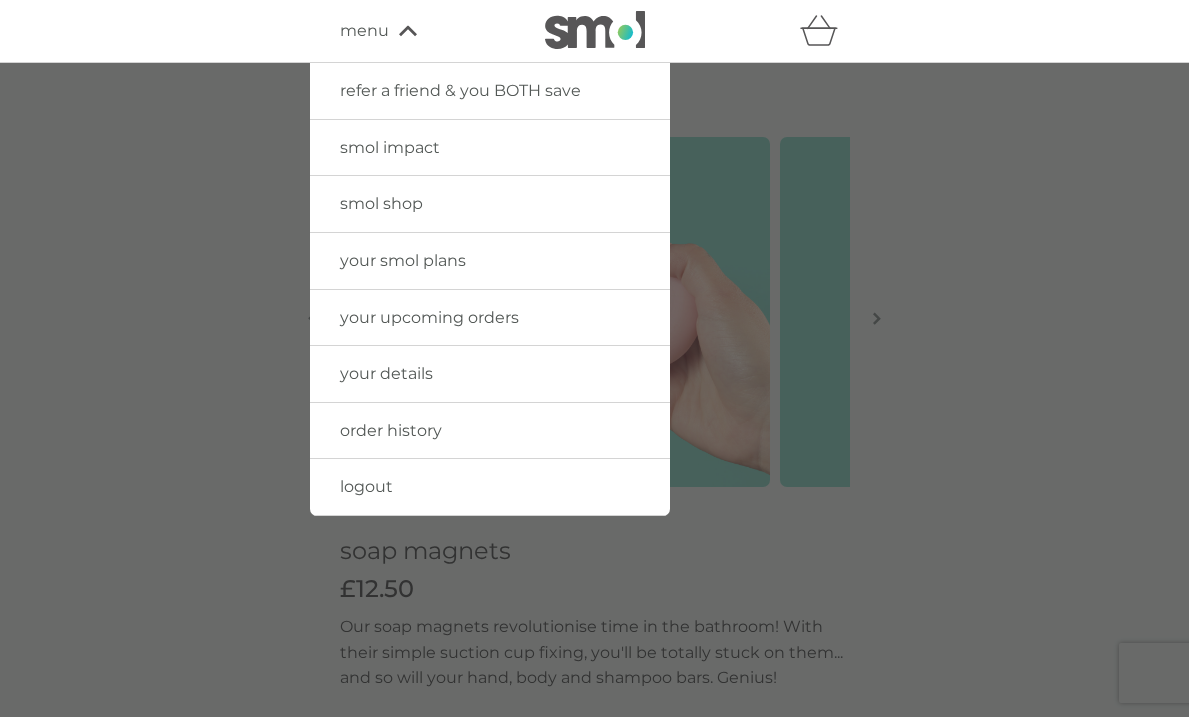 click on "smol shop" at bounding box center [381, 203] 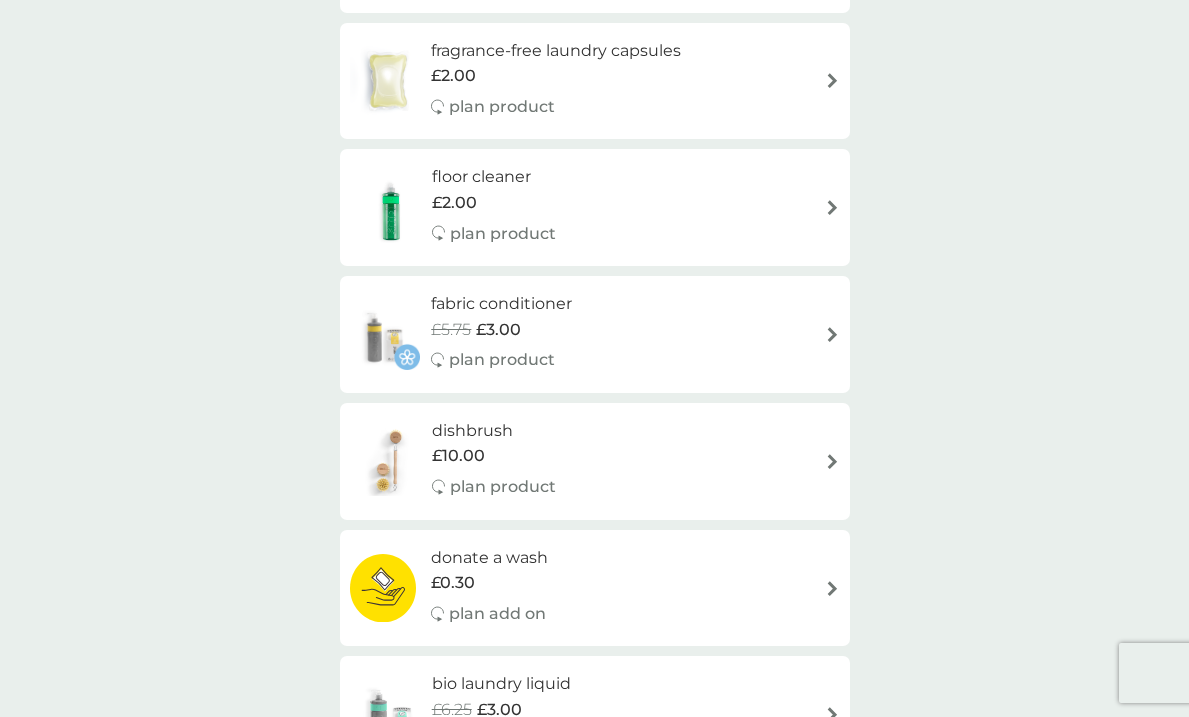scroll, scrollTop: 539, scrollLeft: 0, axis: vertical 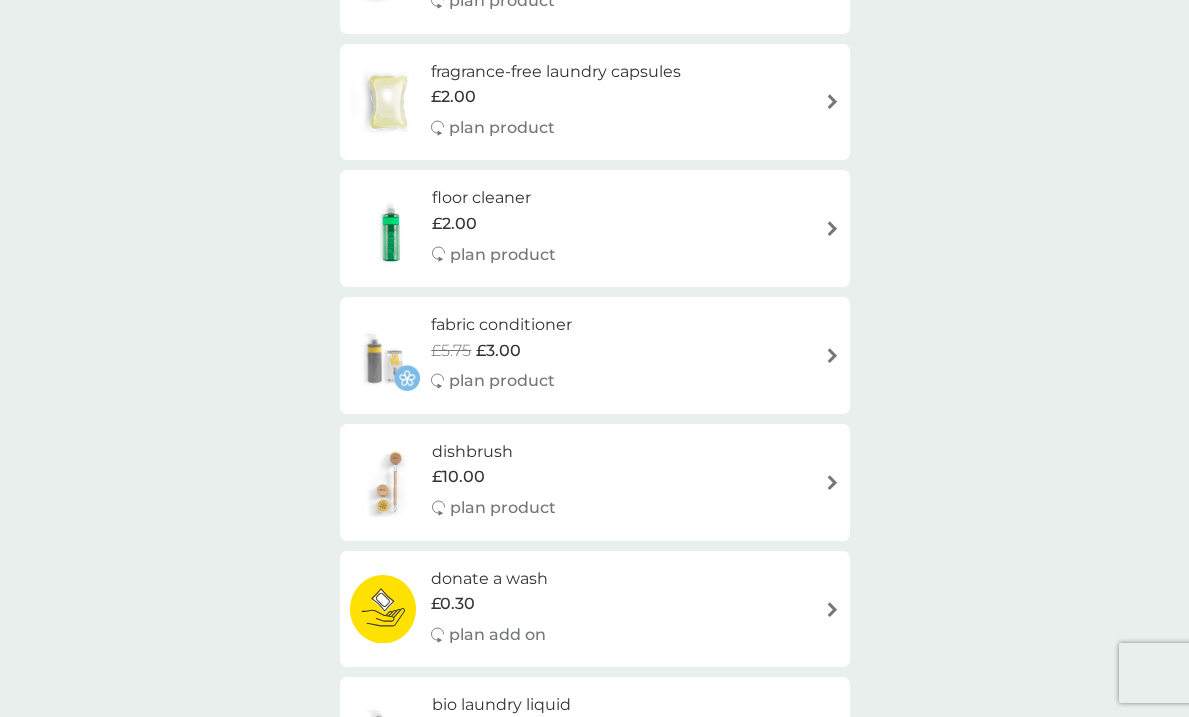 click on "fabric conditioner £5.75 £3.00 plan product" at bounding box center (595, 355) 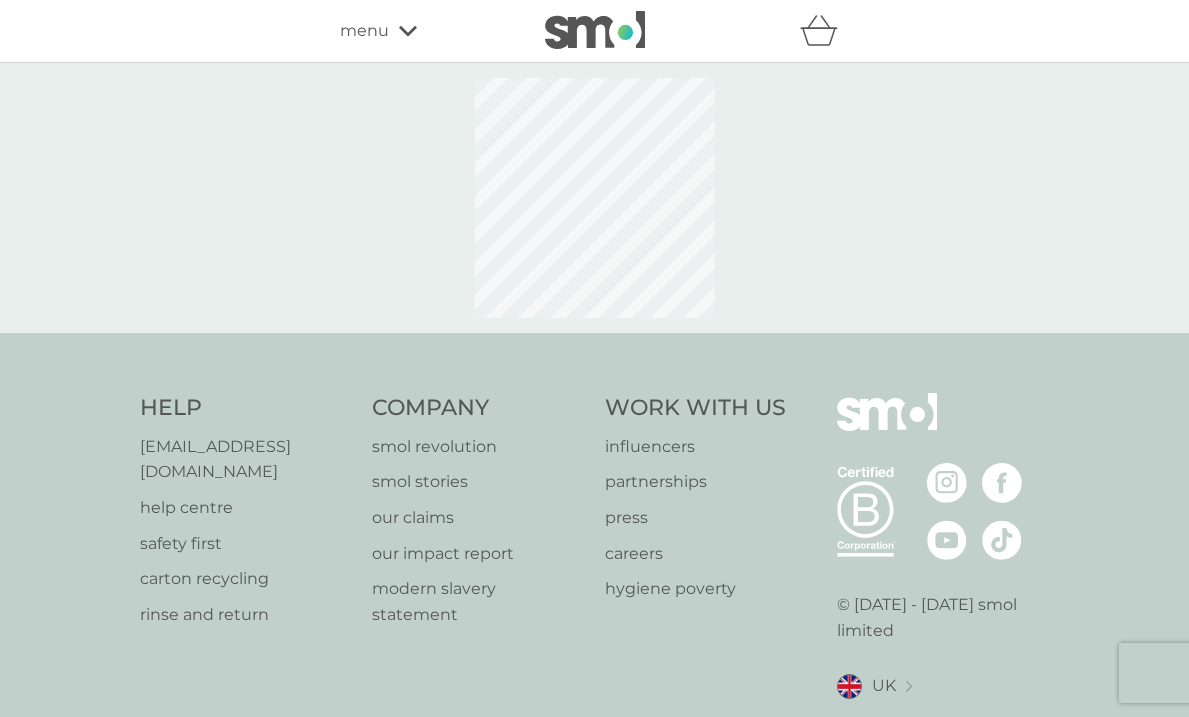 select on "182" 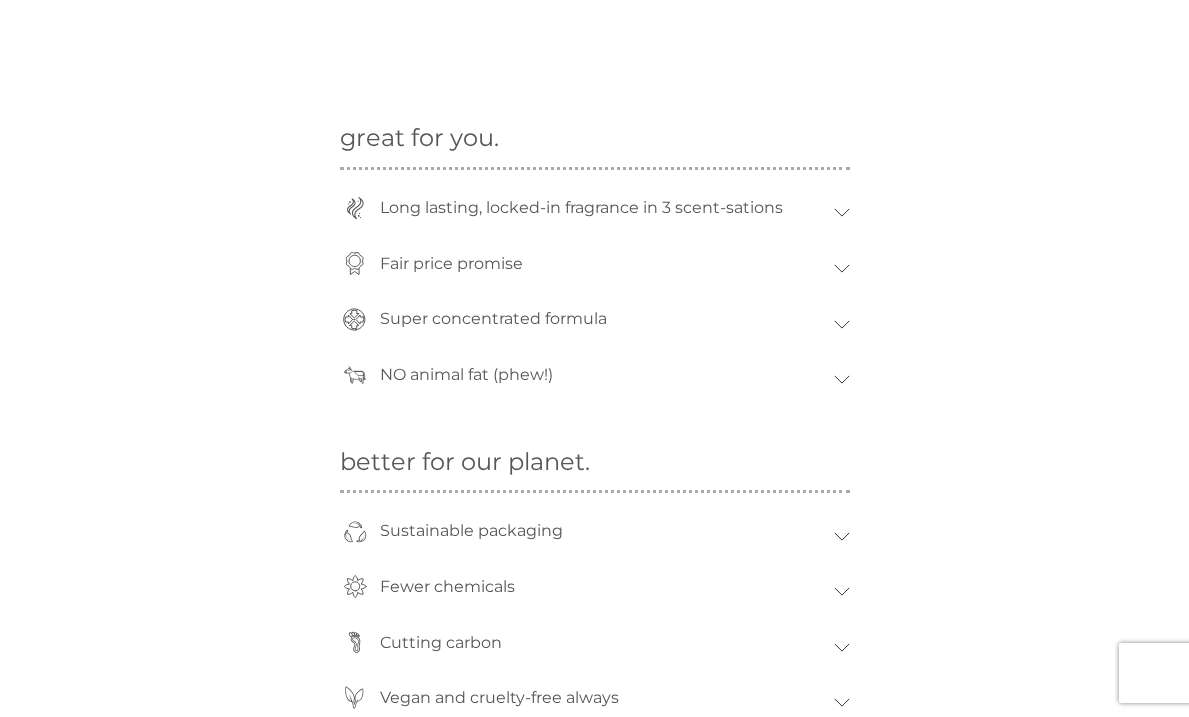 scroll, scrollTop: 1931, scrollLeft: 0, axis: vertical 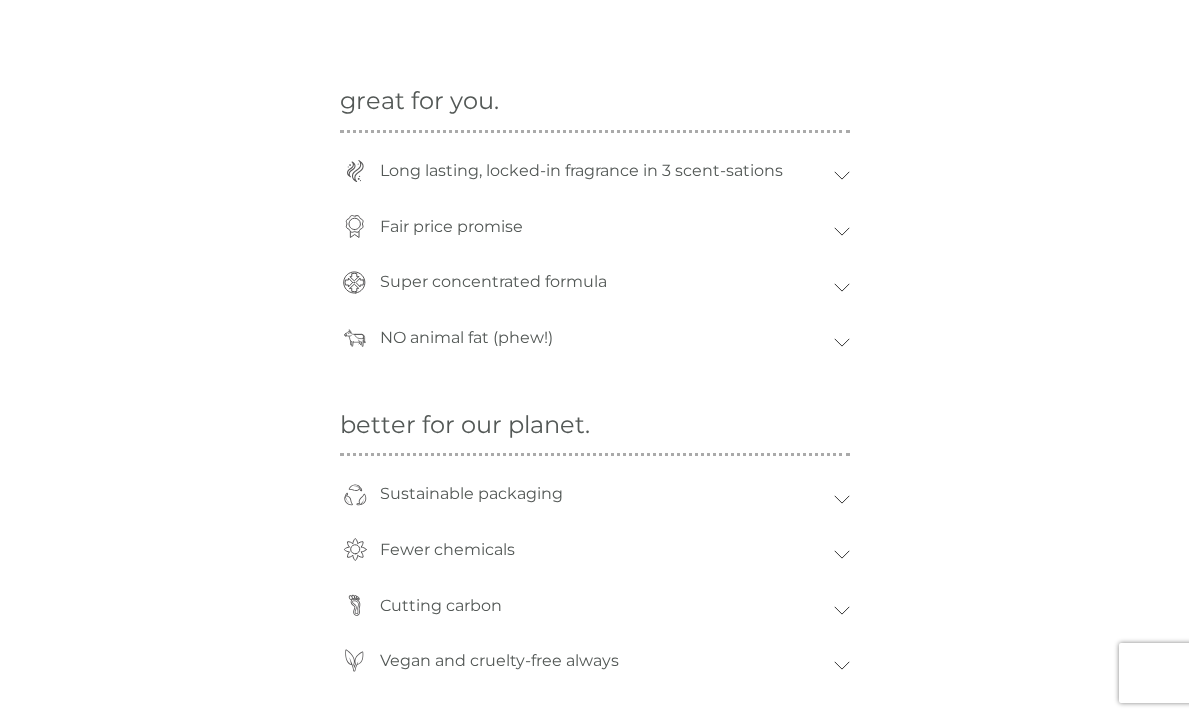 click on "Long lasting, locked-in fragrance in 3 scent-sations" at bounding box center (602, 171) 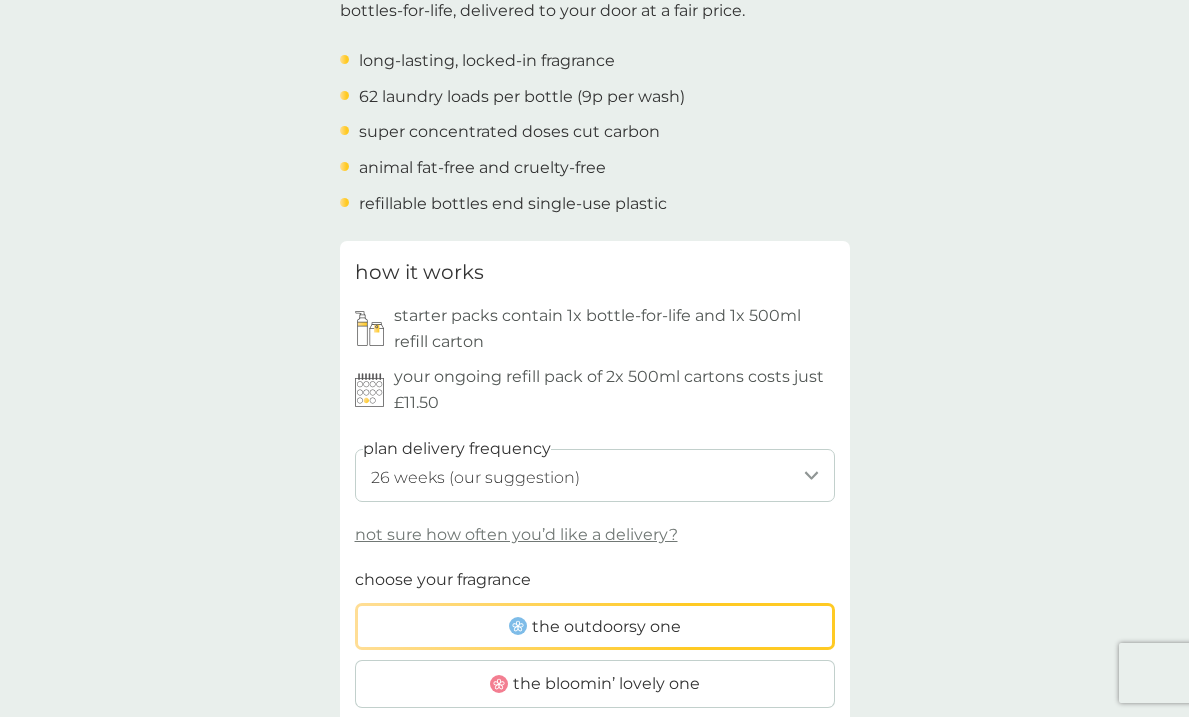 scroll, scrollTop: 842, scrollLeft: 0, axis: vertical 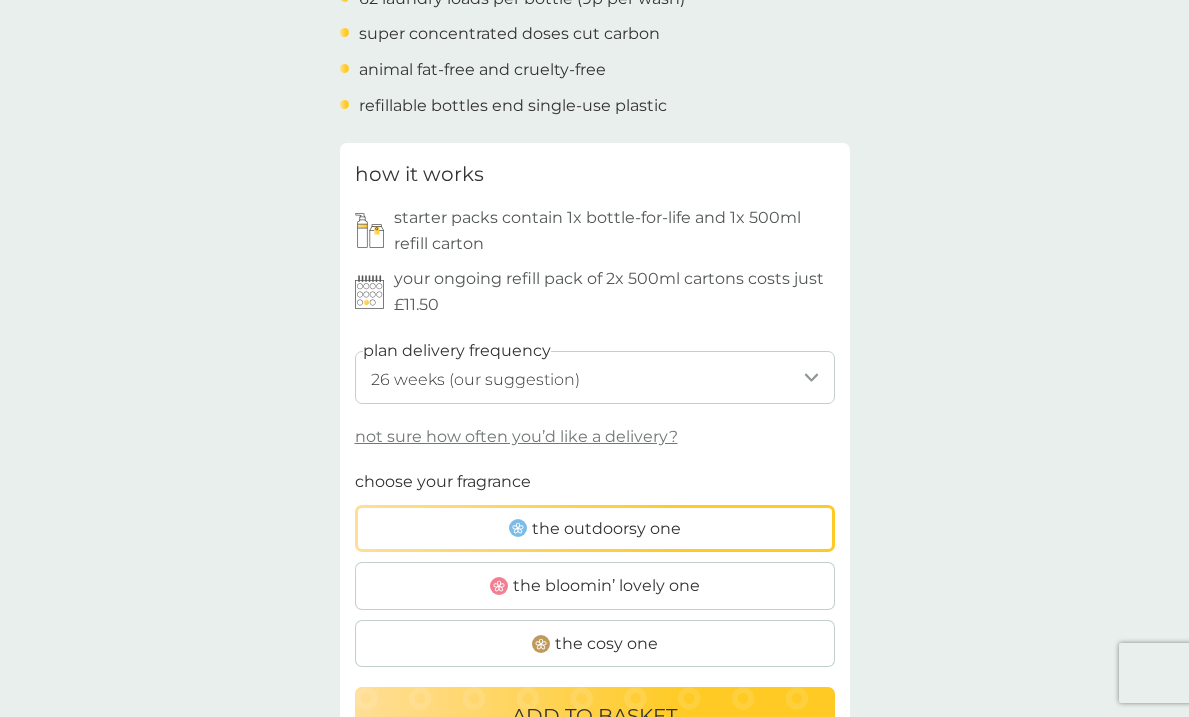 click on "the cosy one" at bounding box center (595, 644) 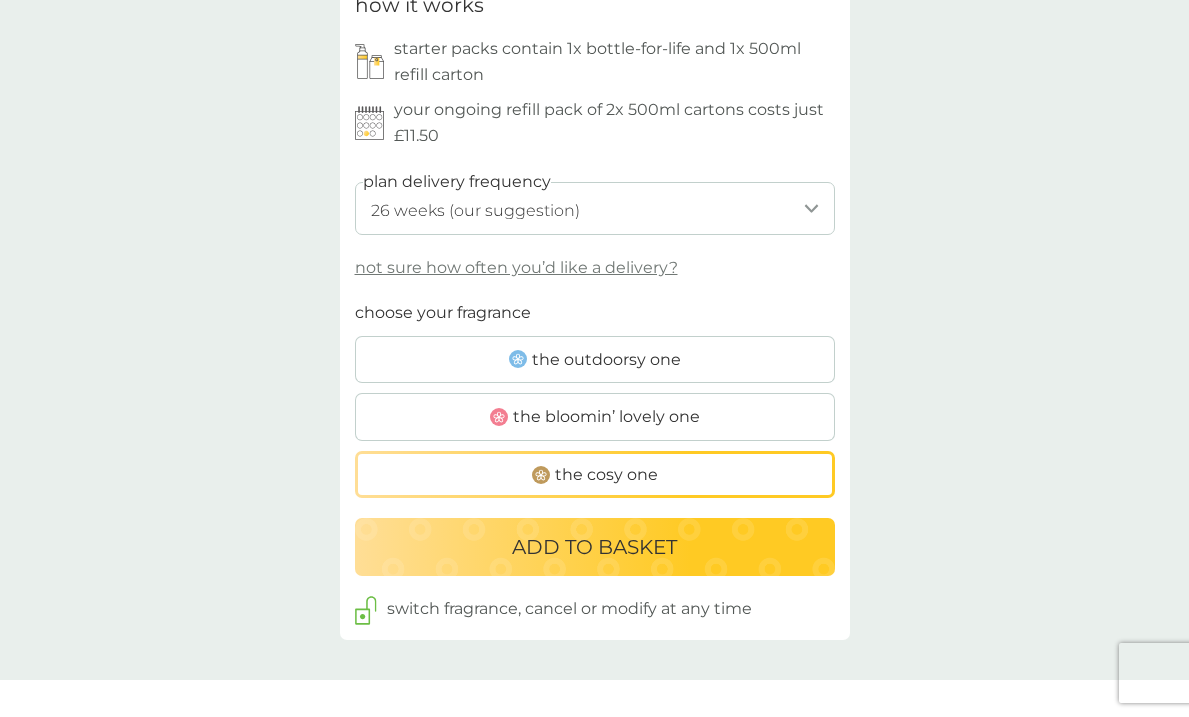 scroll, scrollTop: 1022, scrollLeft: 0, axis: vertical 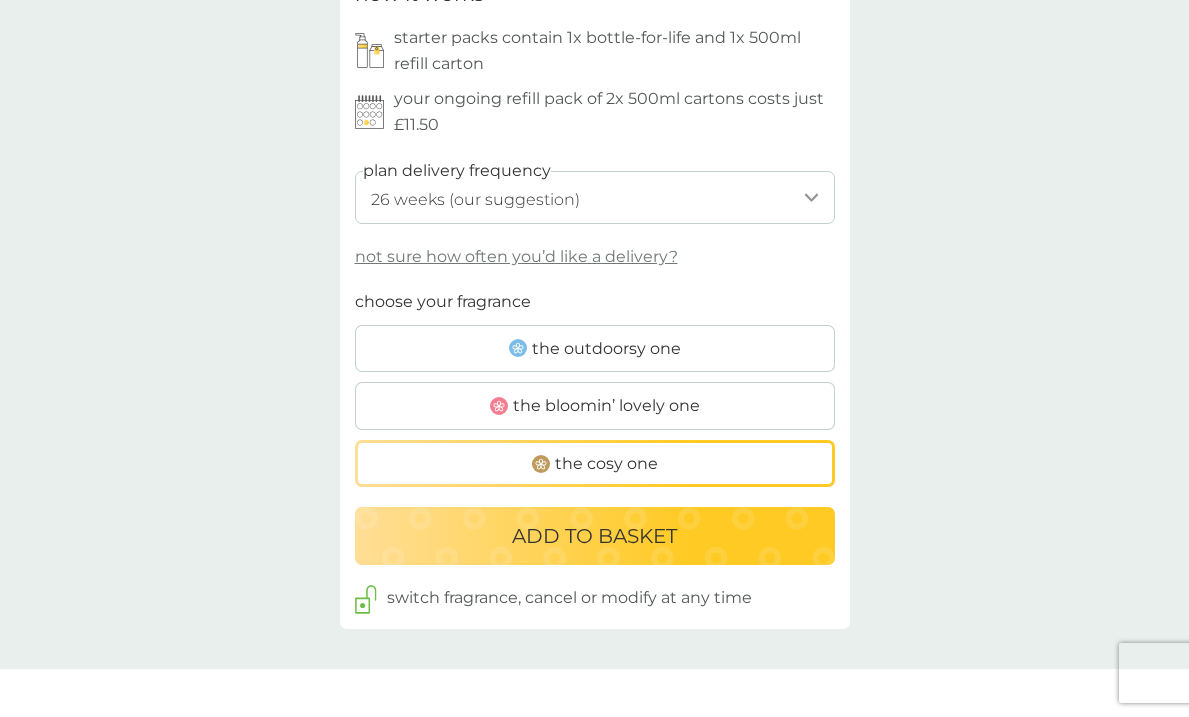 click on "ADD TO BASKET" at bounding box center [594, 536] 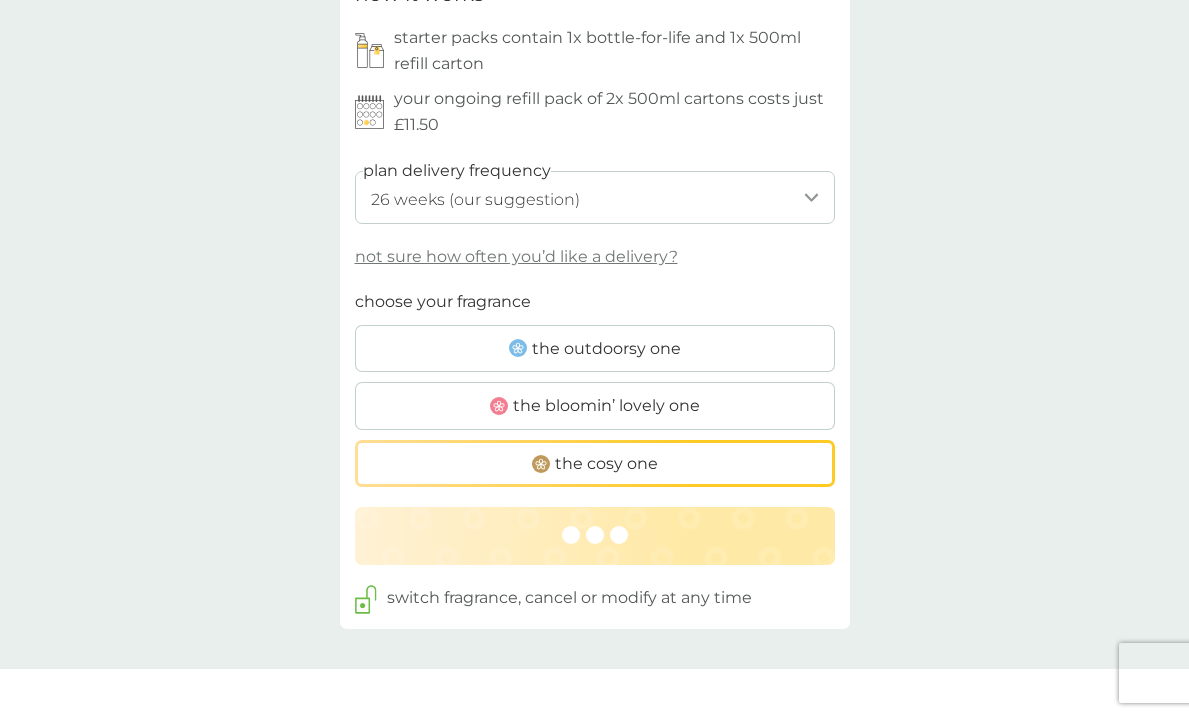 scroll, scrollTop: 0, scrollLeft: 0, axis: both 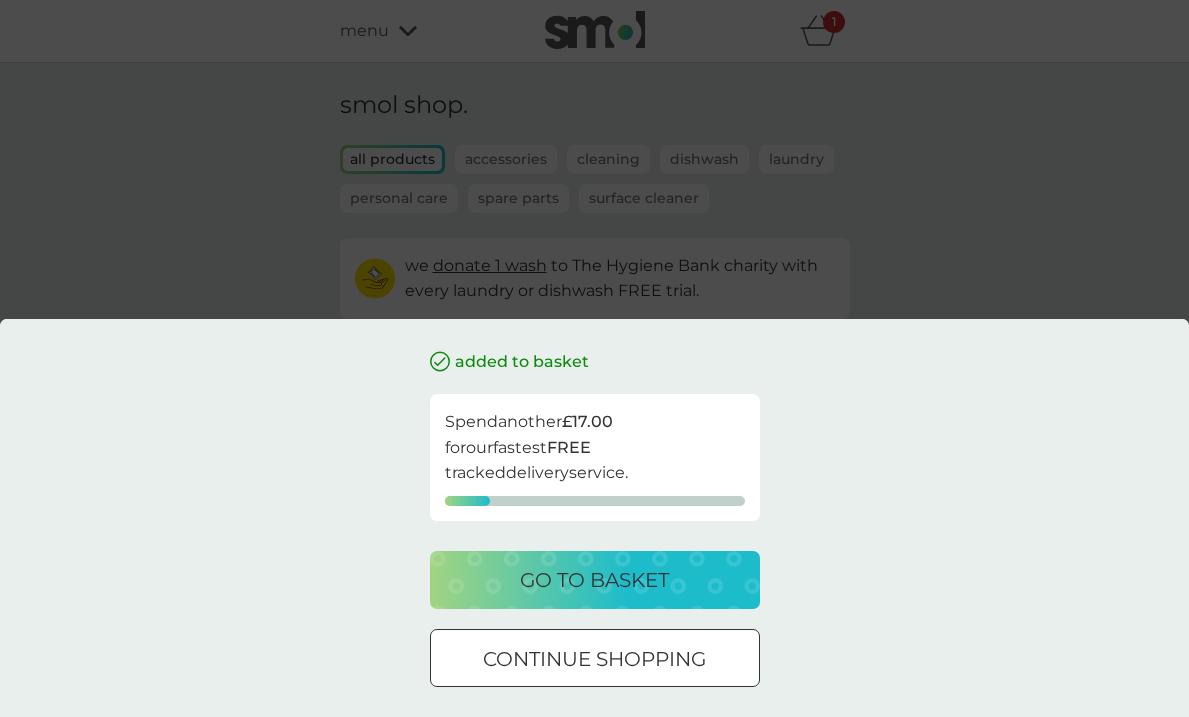 click on "go to basket" at bounding box center (594, 580) 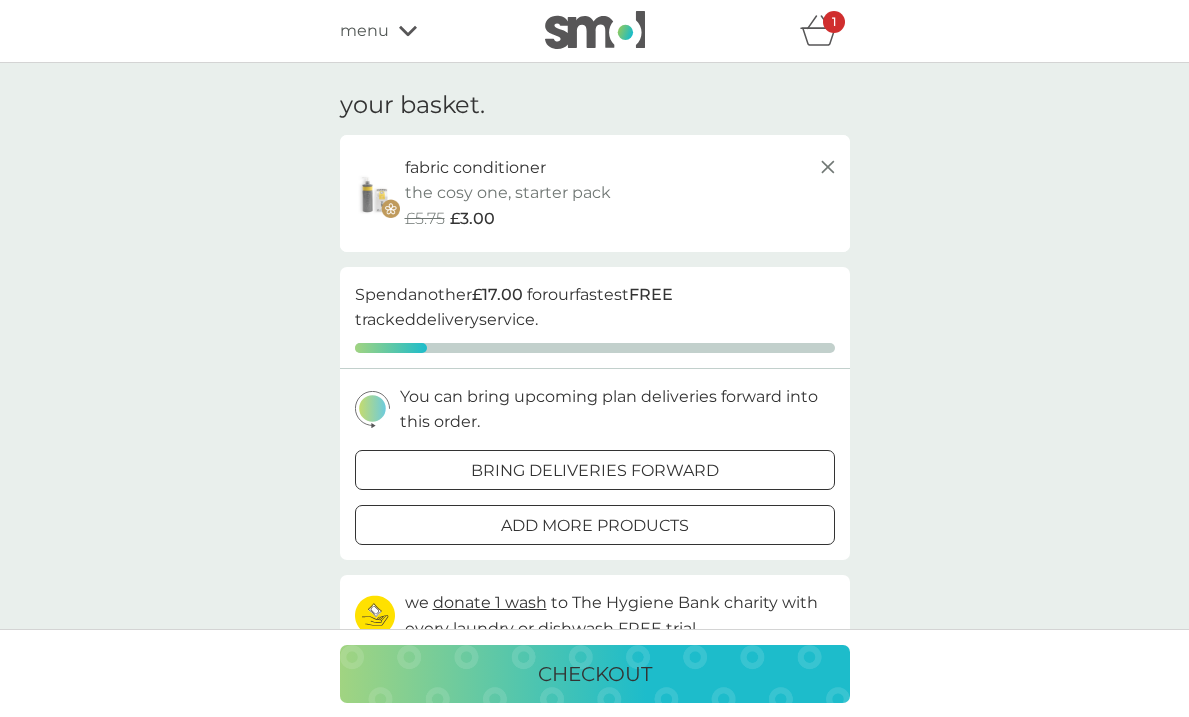 scroll, scrollTop: 0, scrollLeft: 0, axis: both 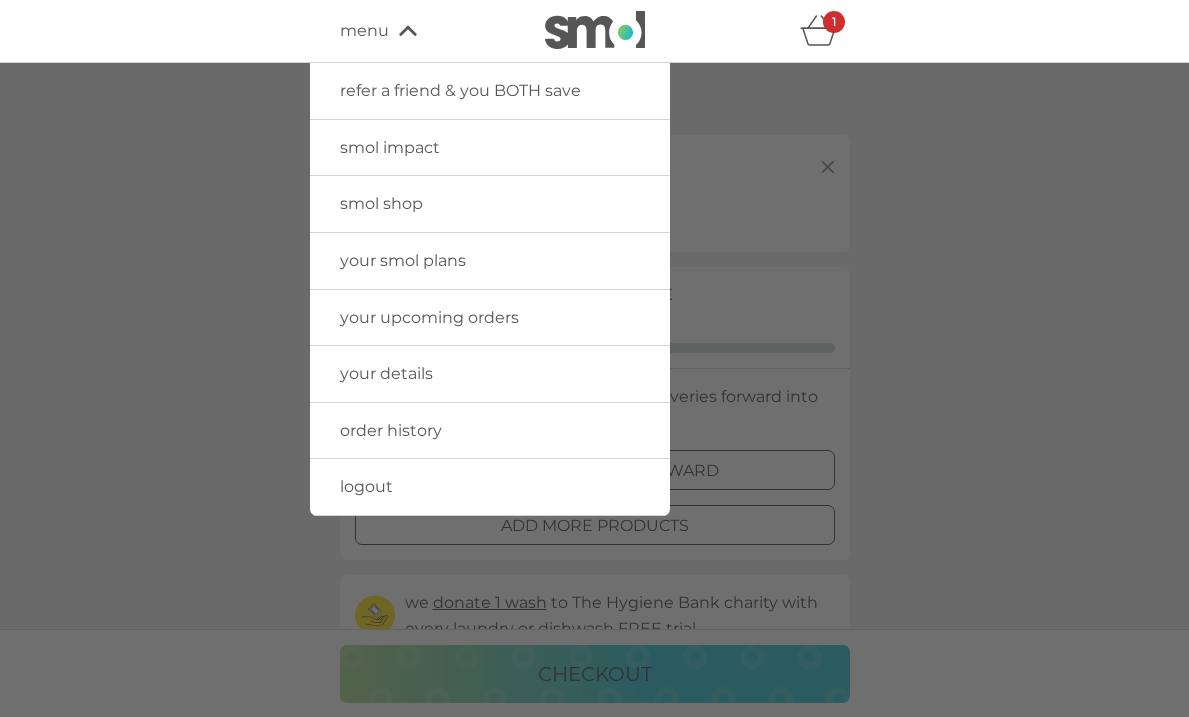 click at bounding box center (594, 421) 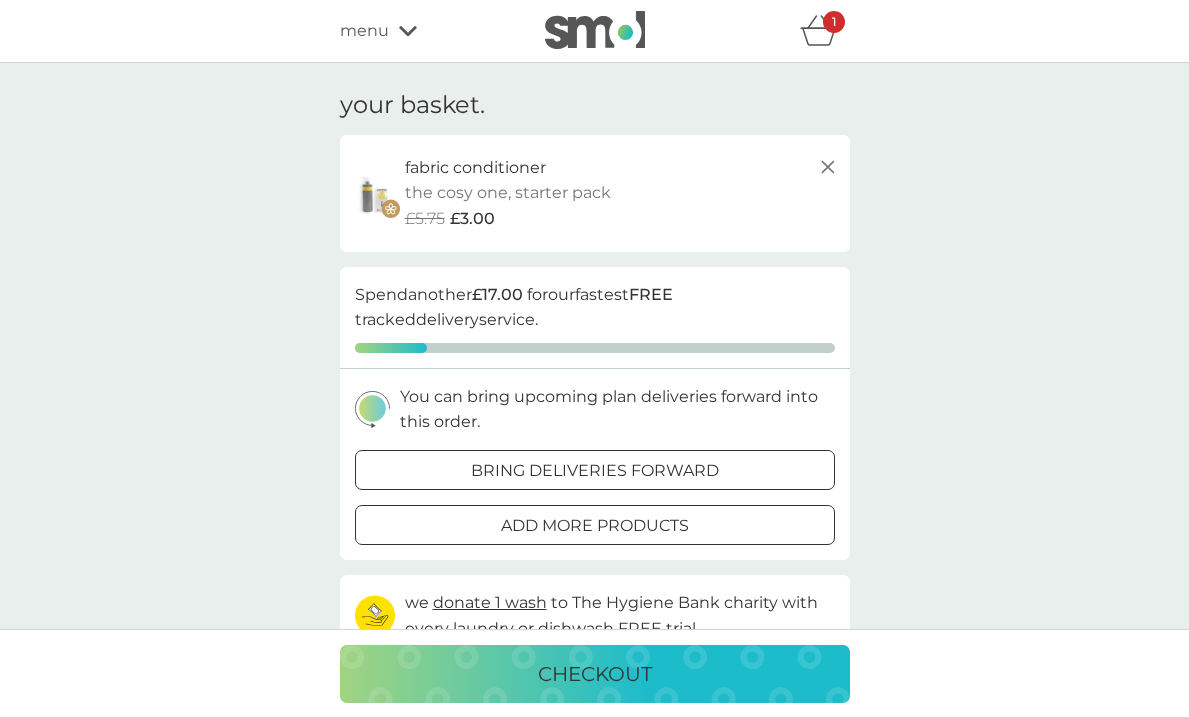 click 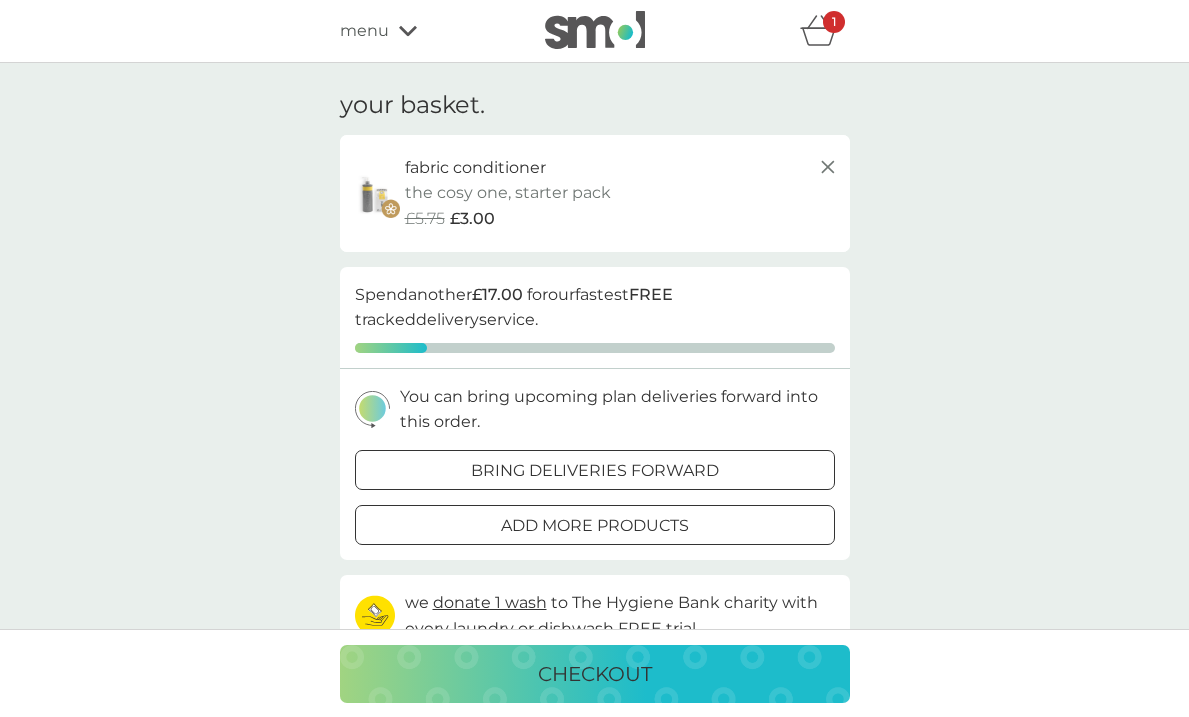 click on "1" at bounding box center (834, 22) 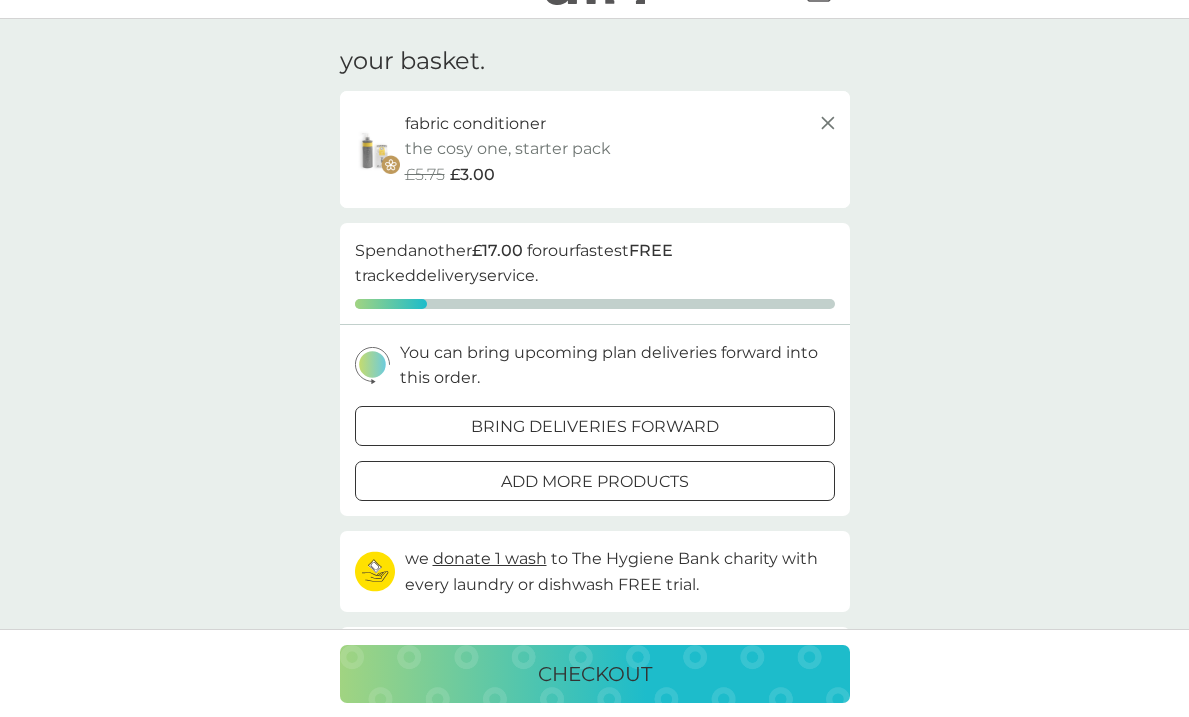 scroll, scrollTop: 0, scrollLeft: 0, axis: both 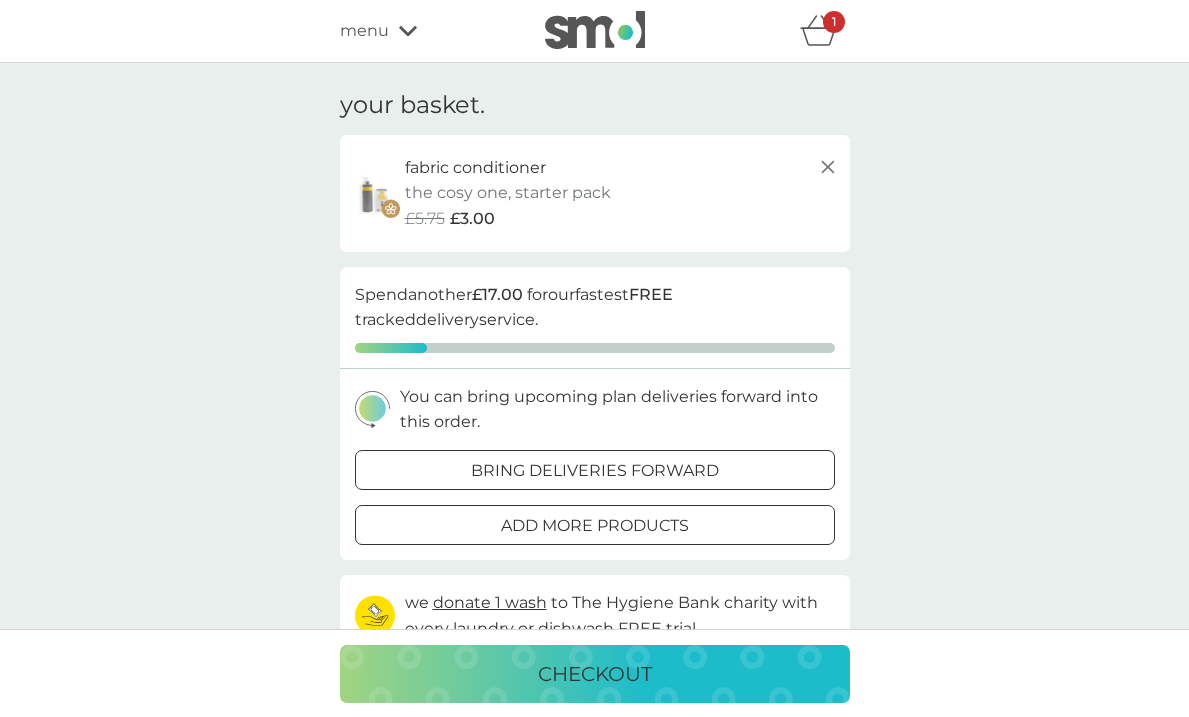 click on "menu" at bounding box center (425, 31) 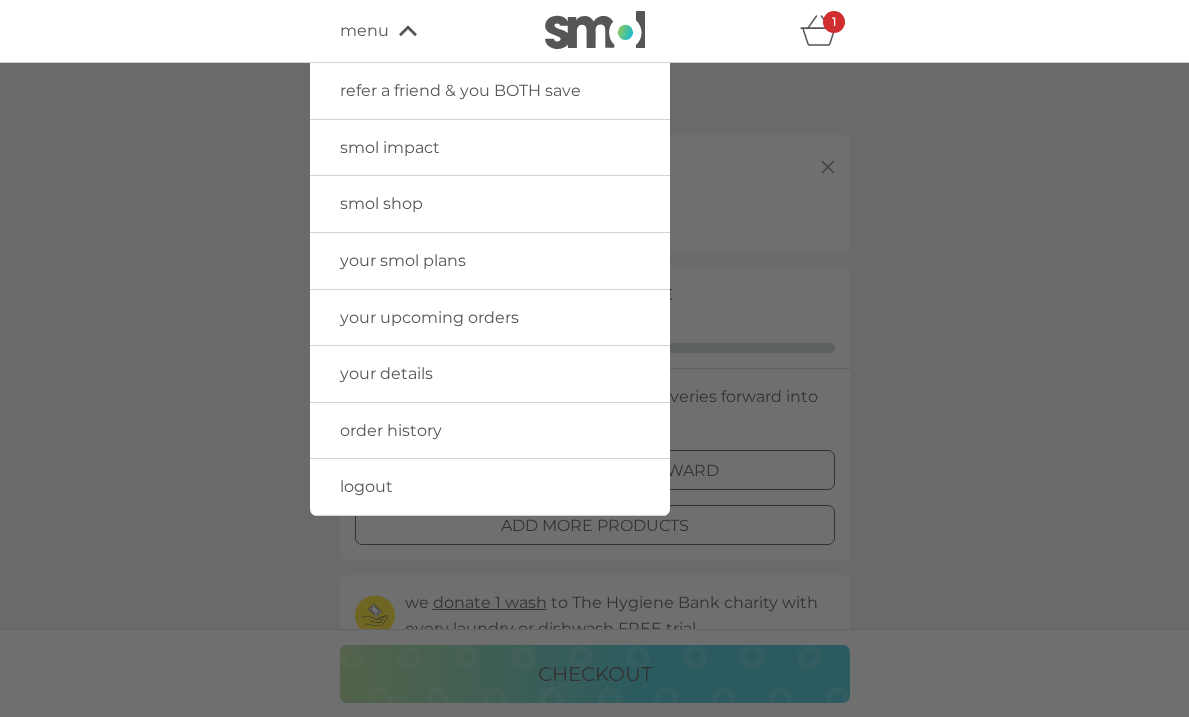 click on "order history" at bounding box center [391, 430] 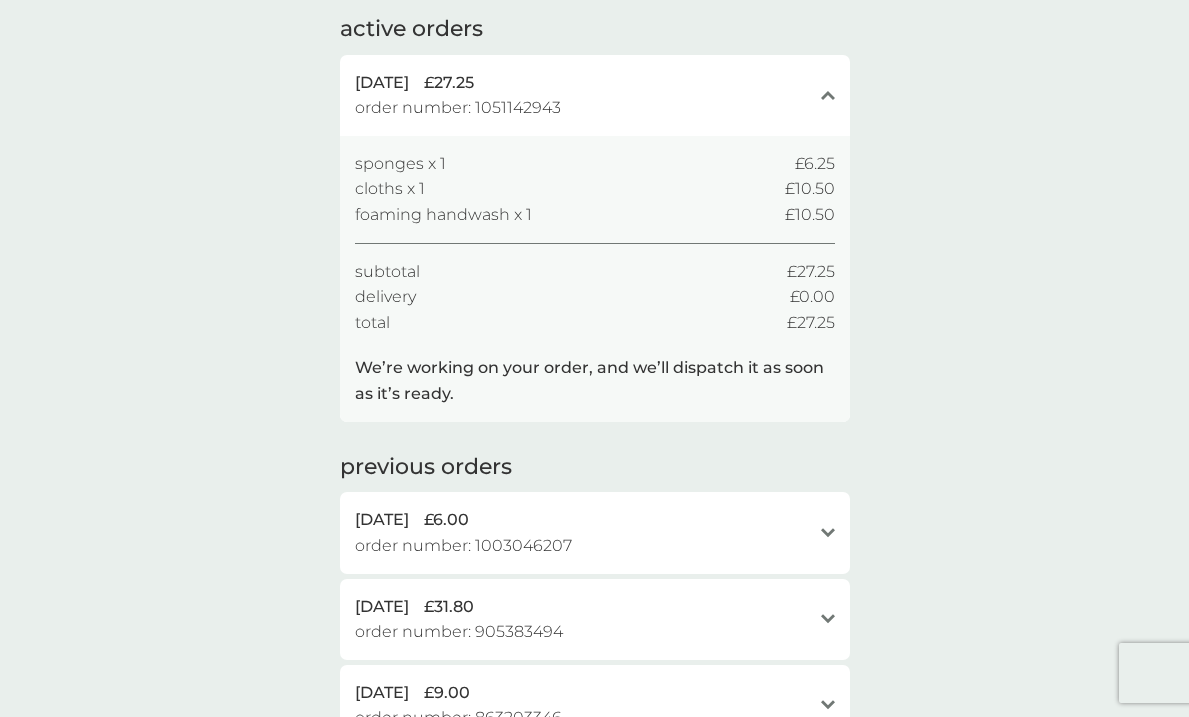 scroll, scrollTop: 183, scrollLeft: 0, axis: vertical 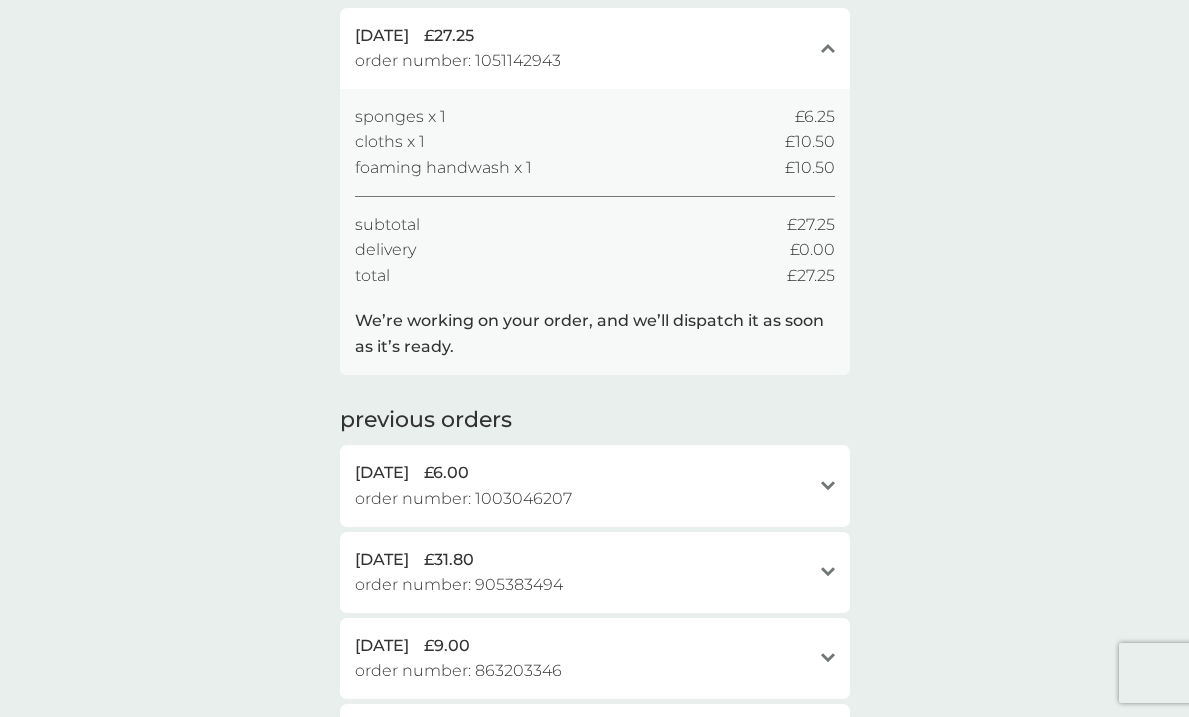 click on "sponges x 1 £6.25 cloths x 1 £10.50 foaming handwash x 1 £10.50 subtotal £27.25 delivery £0.00 total £27.25" at bounding box center [595, 196] 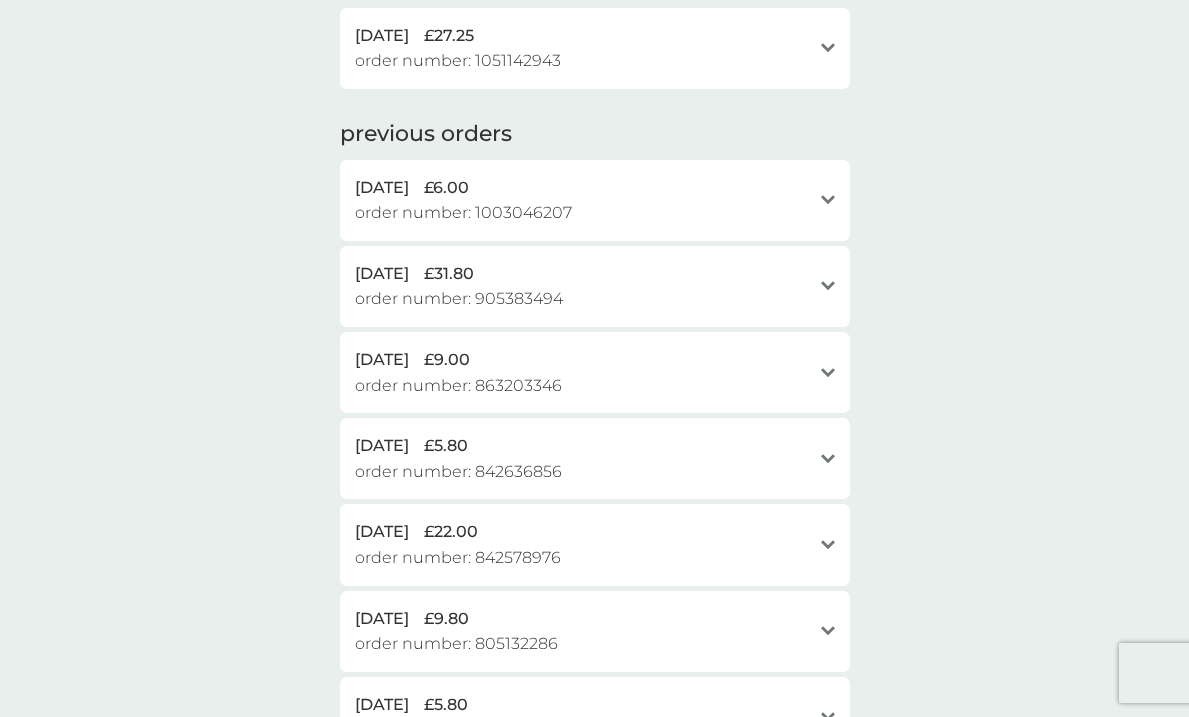 click on "[DATE] £27.25" at bounding box center (583, 36) 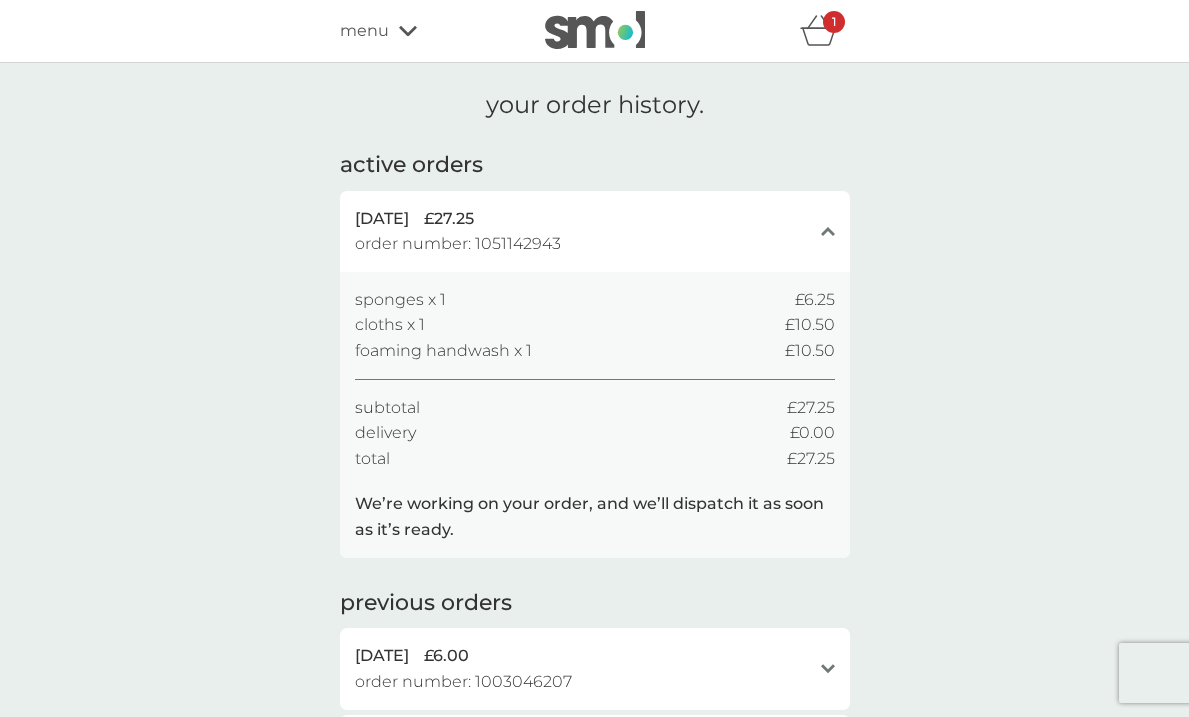 scroll, scrollTop: 0, scrollLeft: 0, axis: both 